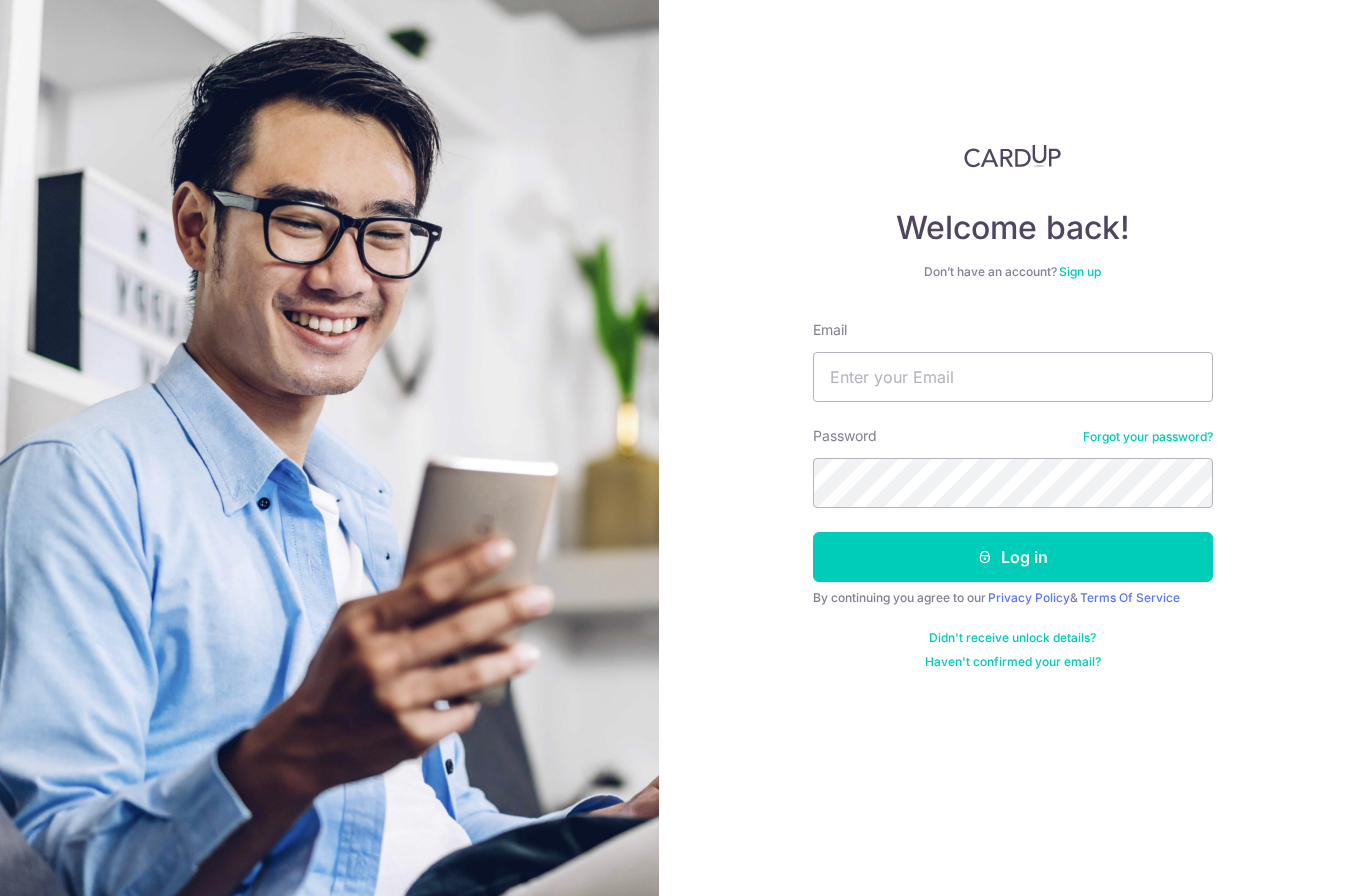 scroll, scrollTop: 0, scrollLeft: 0, axis: both 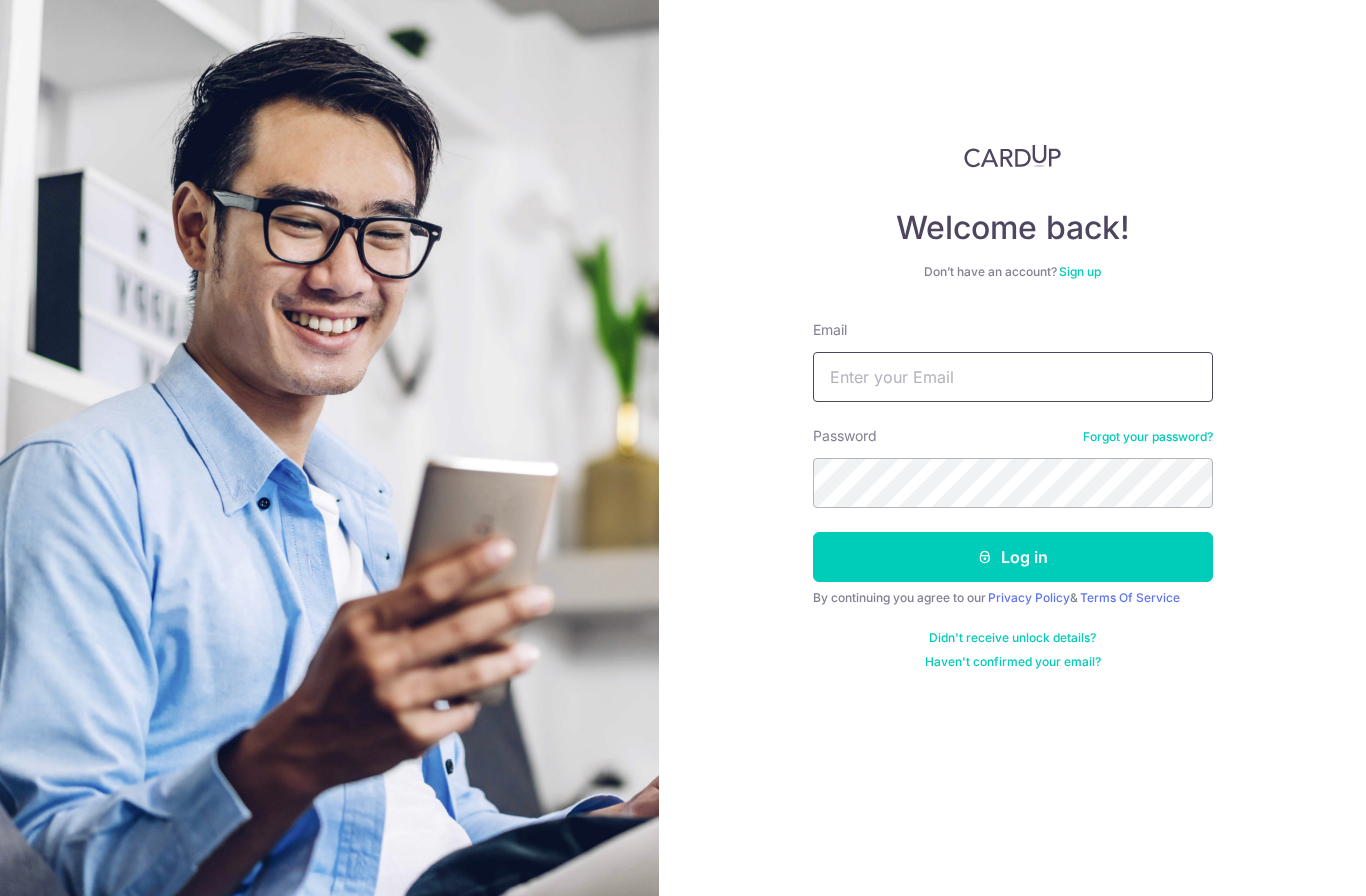 click on "Email" at bounding box center (1013, 377) 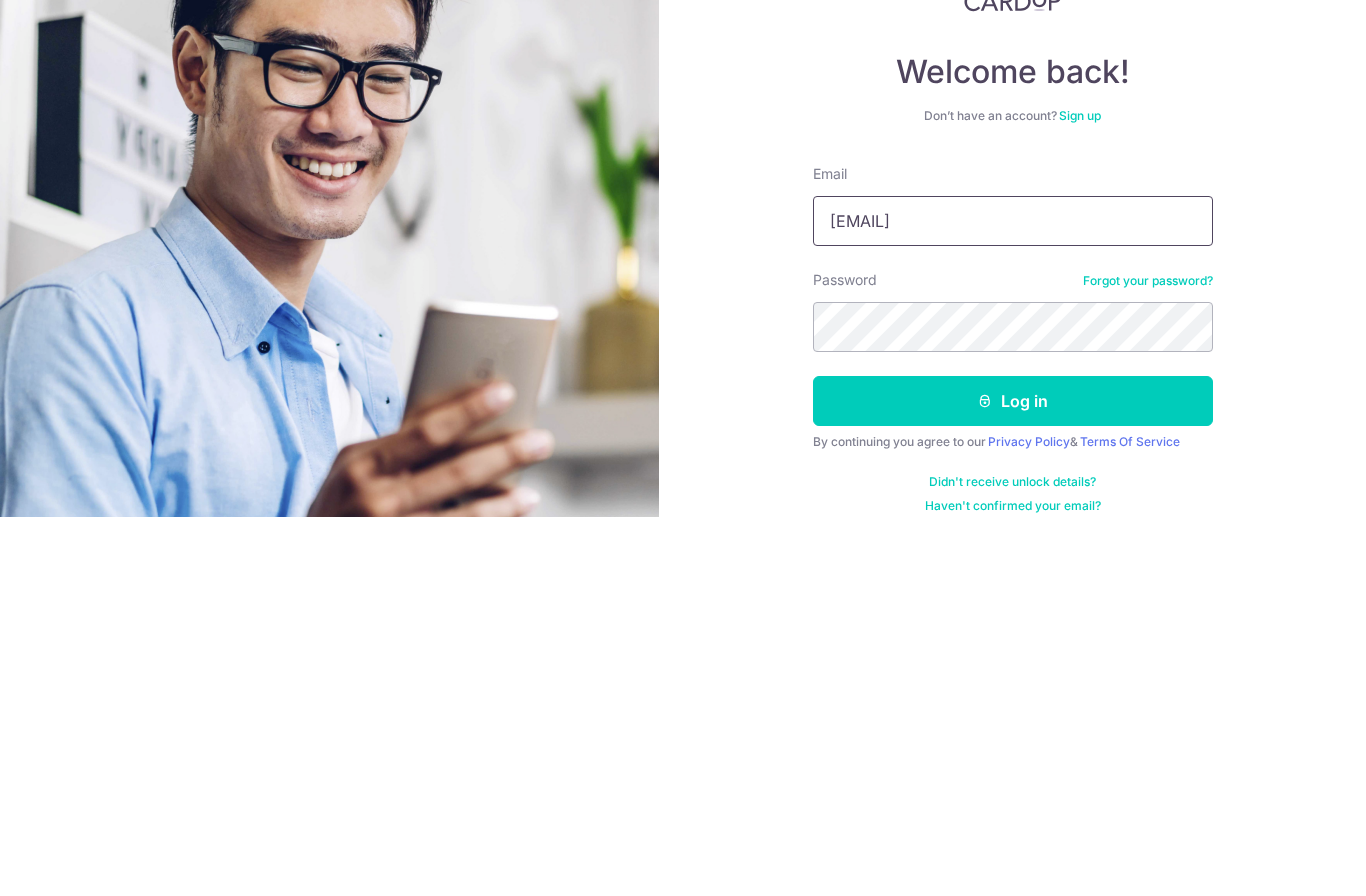 type on "Candychua01@gmail.com" 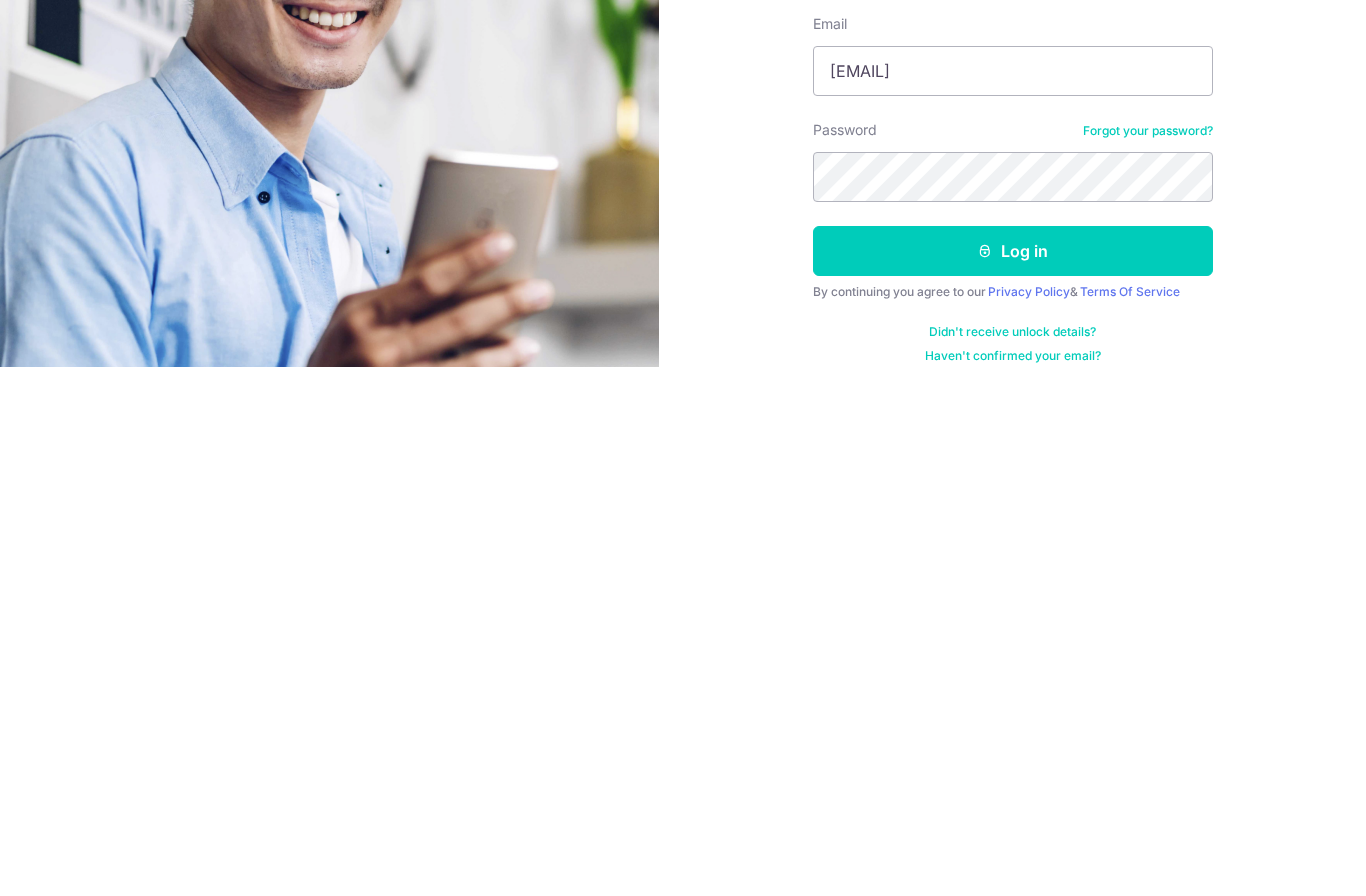 scroll, scrollTop: 82, scrollLeft: 0, axis: vertical 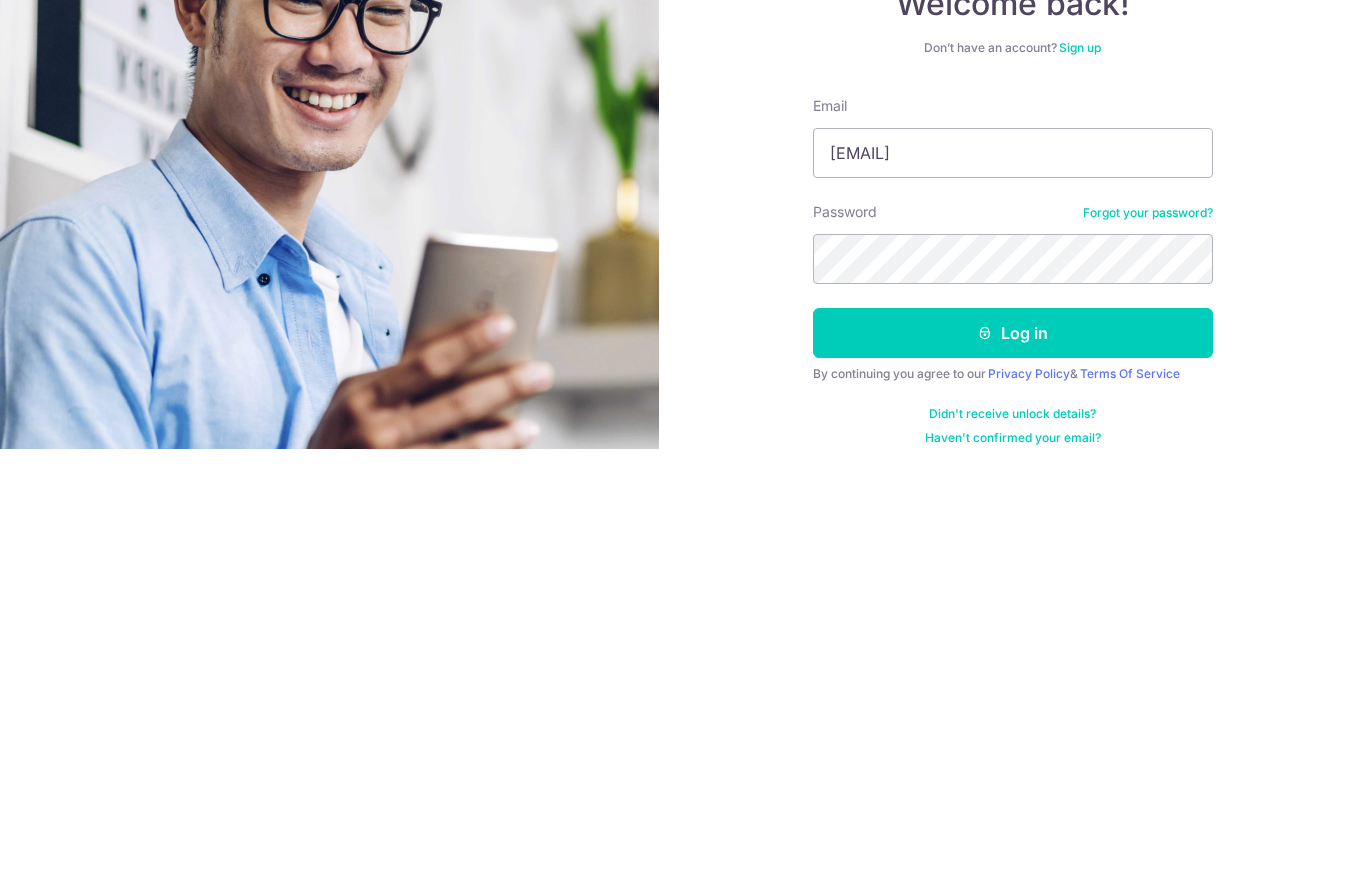 click on "Log in" at bounding box center (1013, 780) 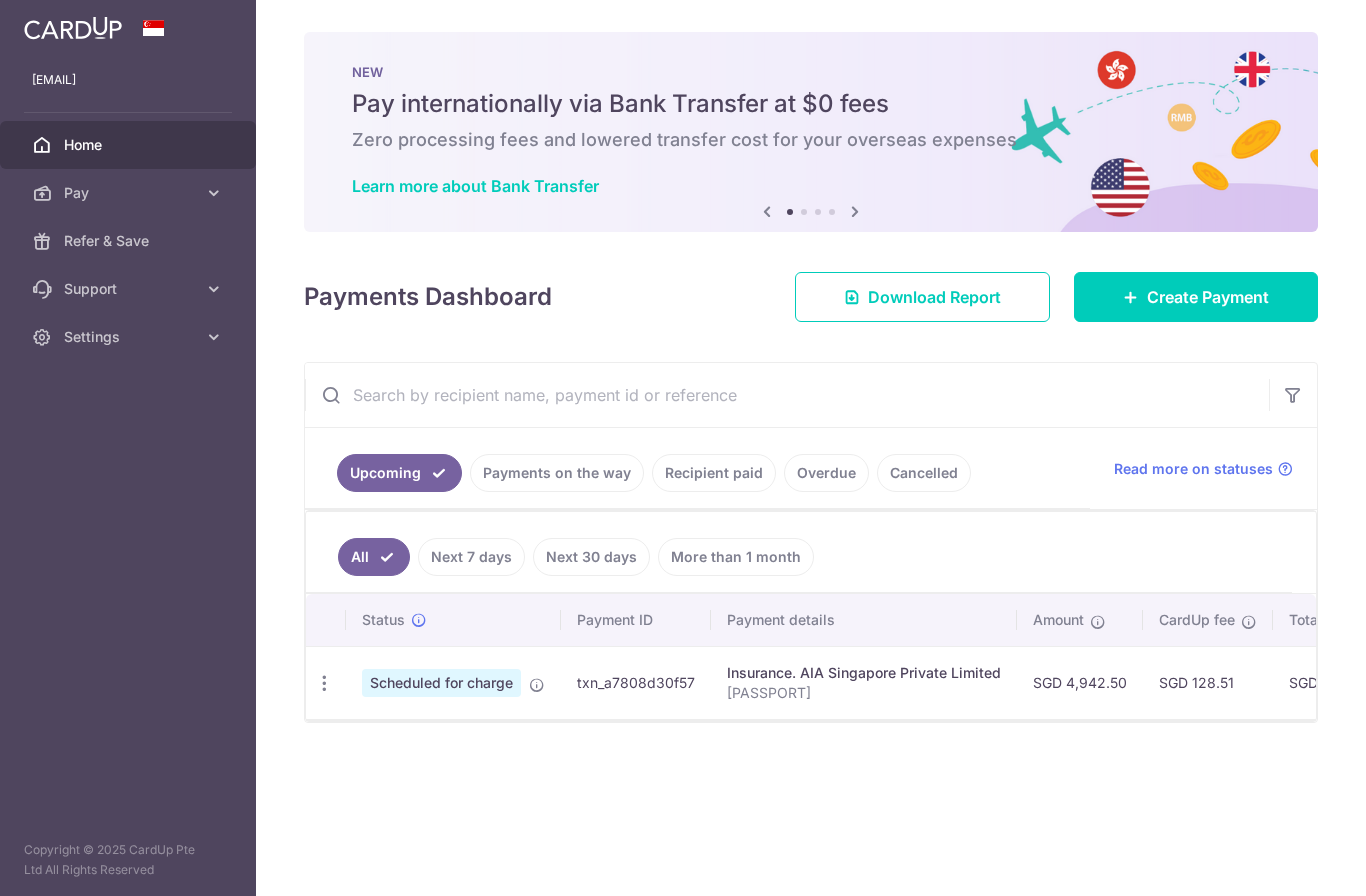 scroll, scrollTop: 0, scrollLeft: 0, axis: both 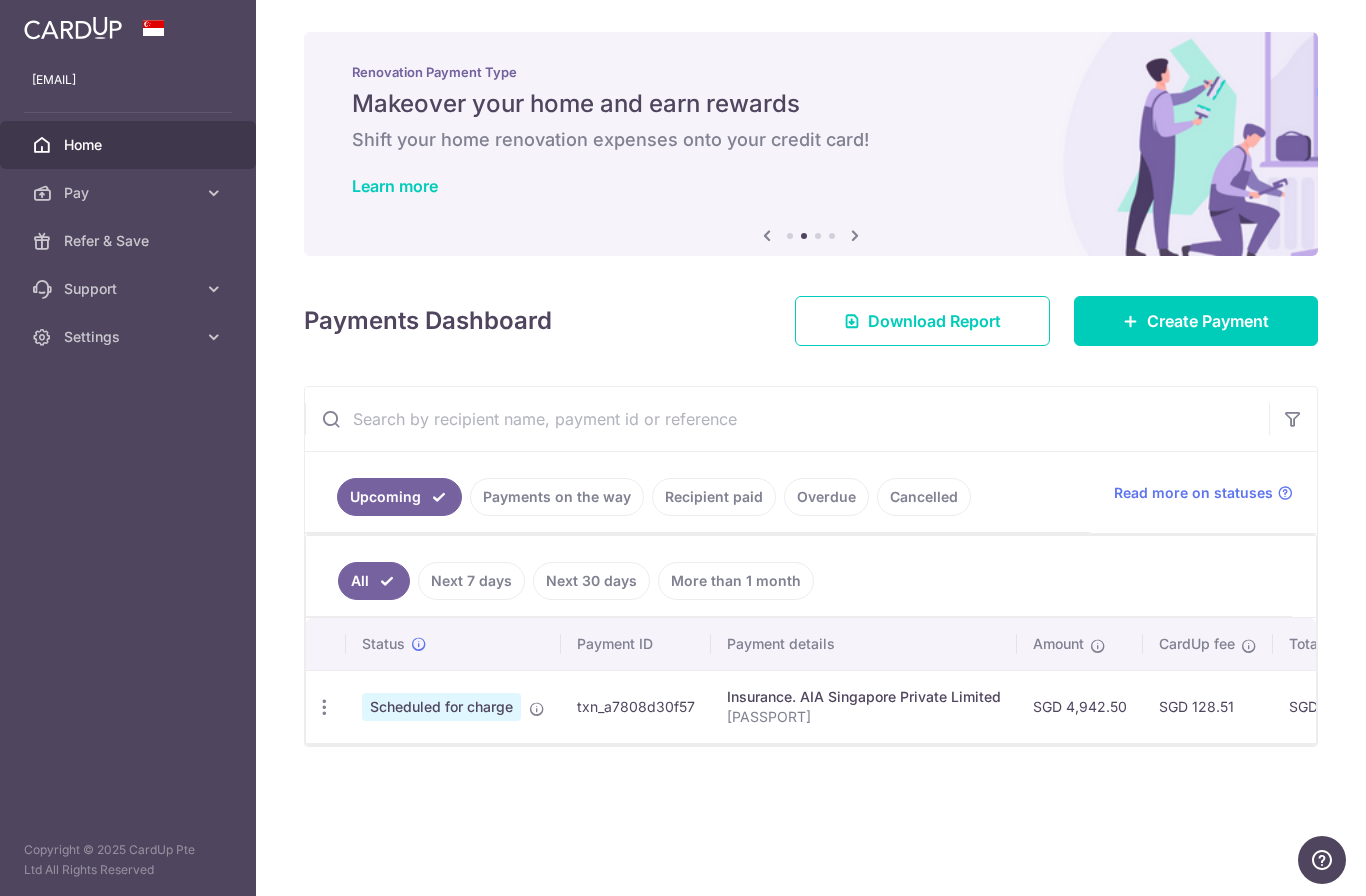 click on "×
Pause Schedule
Pause all future payments in this series
Pause just this one payment
By clicking below, you confirm you are pausing this payment to   on  . Payments can be unpaused at anytime prior to payment taken date.
Confirm
Cancel Schedule
Cancel all future payments in this series
Cancel just this one payment
Confirm
Approve Payment
Recipient Bank Details" at bounding box center [811, 448] 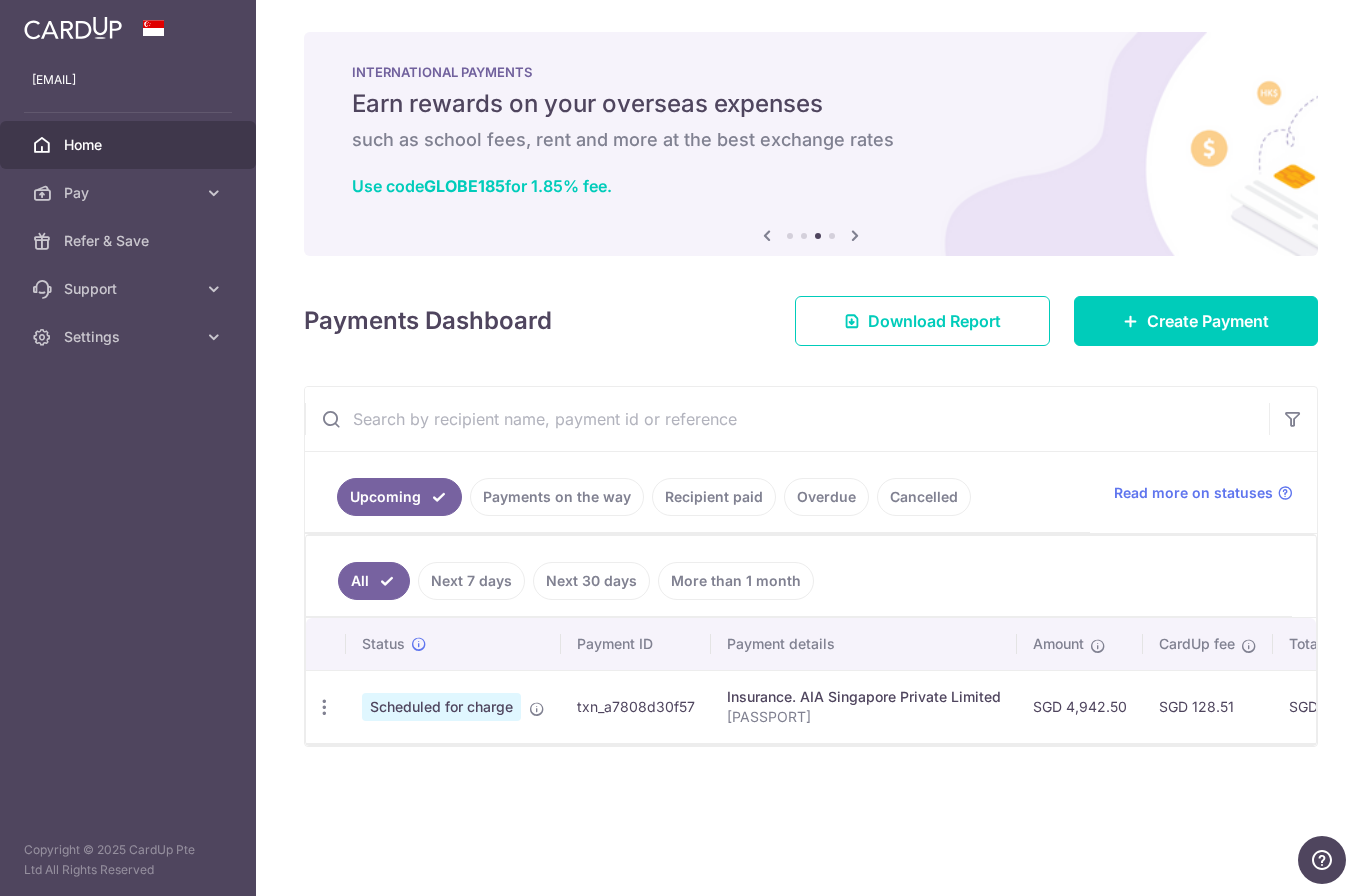 click on "Create Payment" at bounding box center (1196, 321) 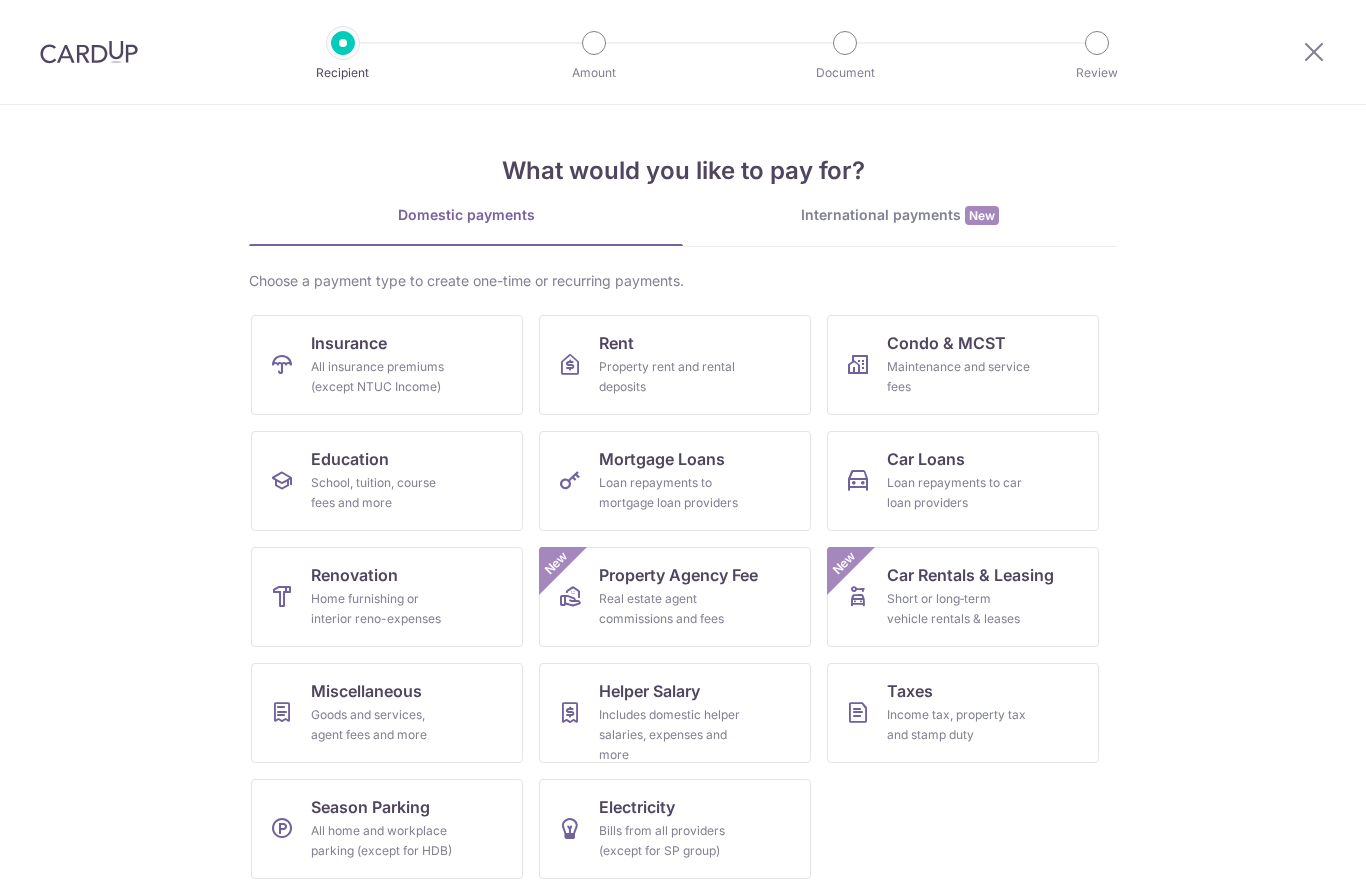 scroll, scrollTop: 0, scrollLeft: 0, axis: both 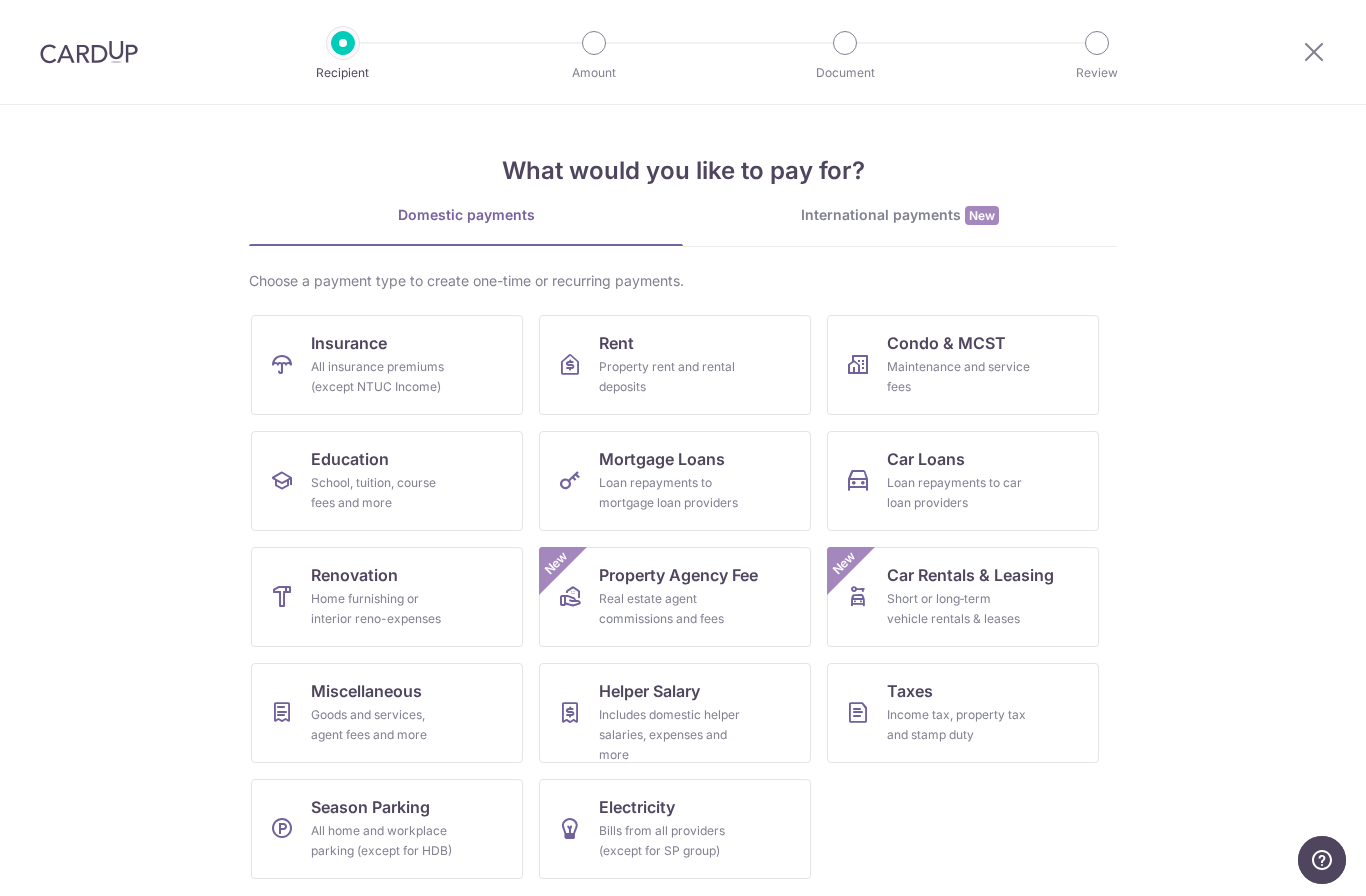 click on "All insurance premiums (except NTUC Income)" at bounding box center [383, 377] 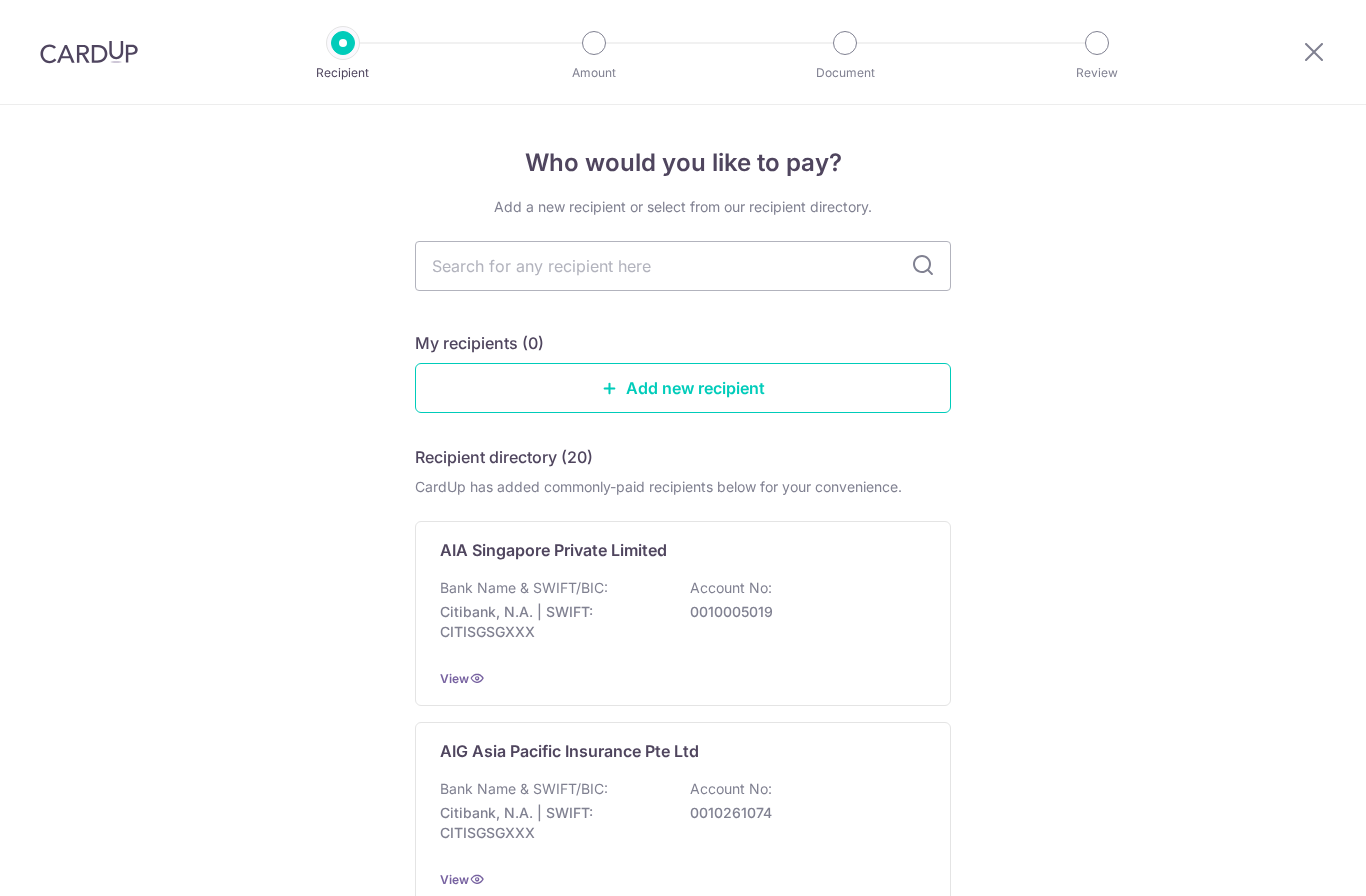 scroll, scrollTop: 0, scrollLeft: 0, axis: both 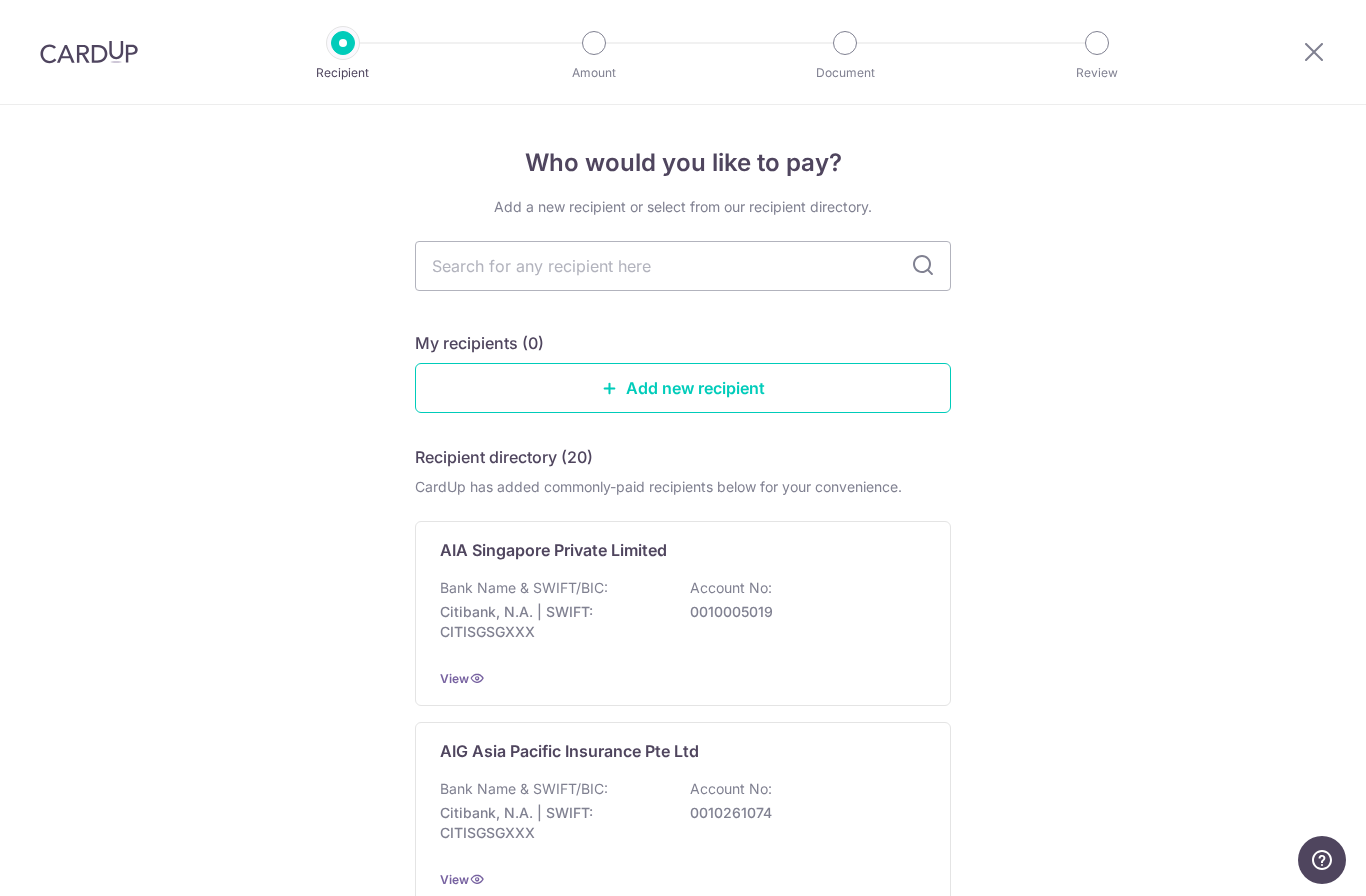 click at bounding box center [683, 266] 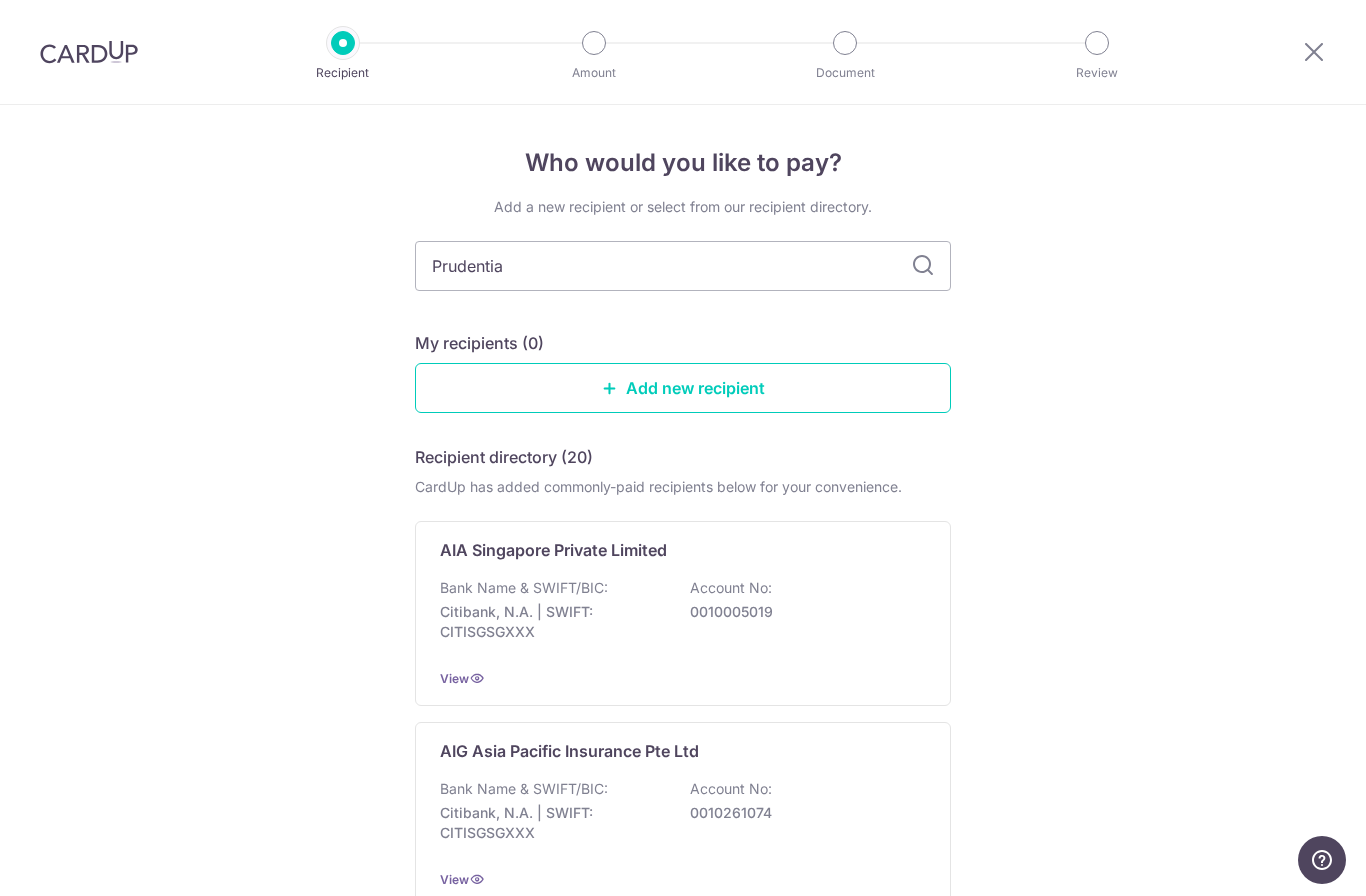 type on "Prudential" 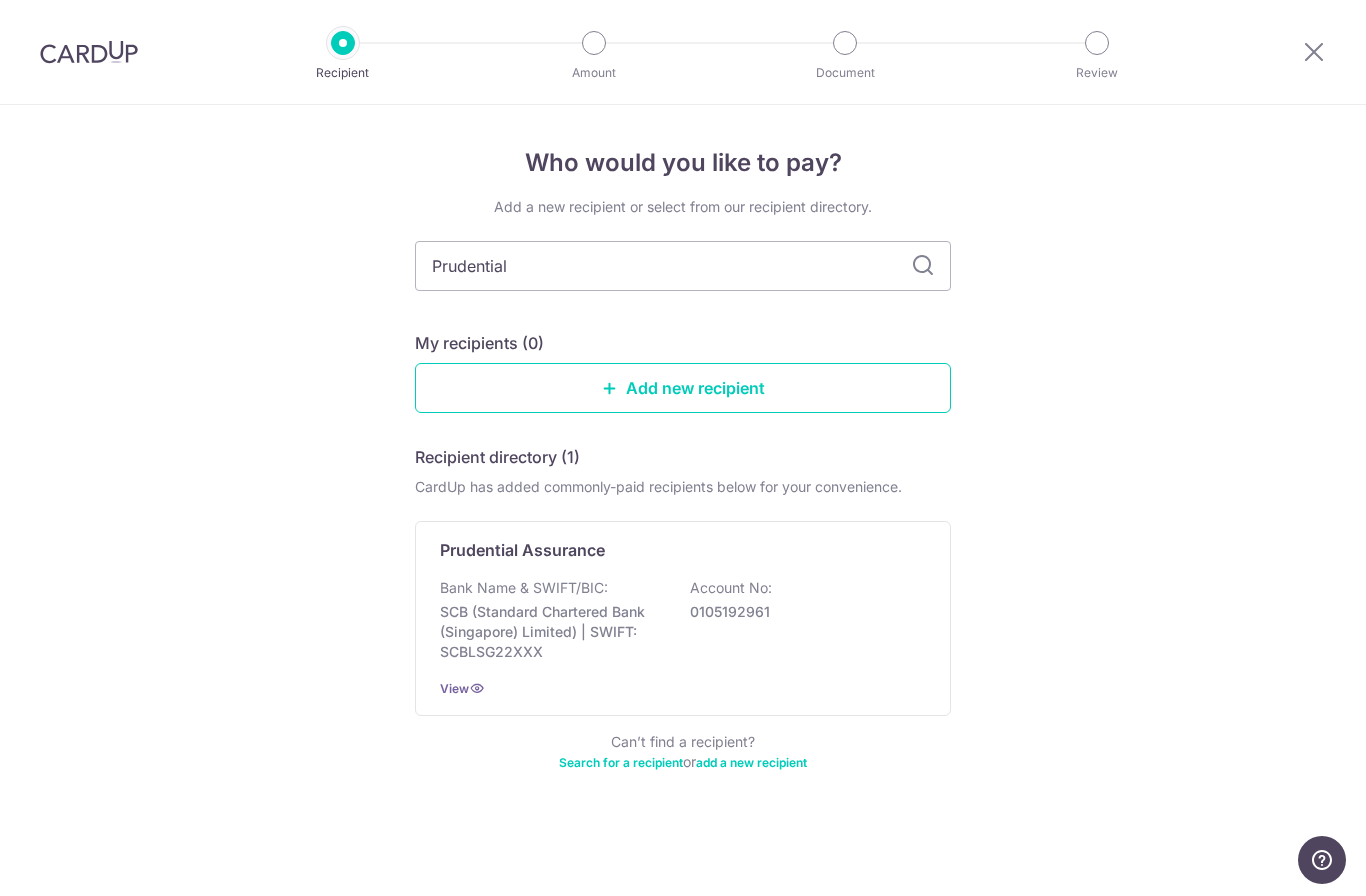 click at bounding box center (923, 266) 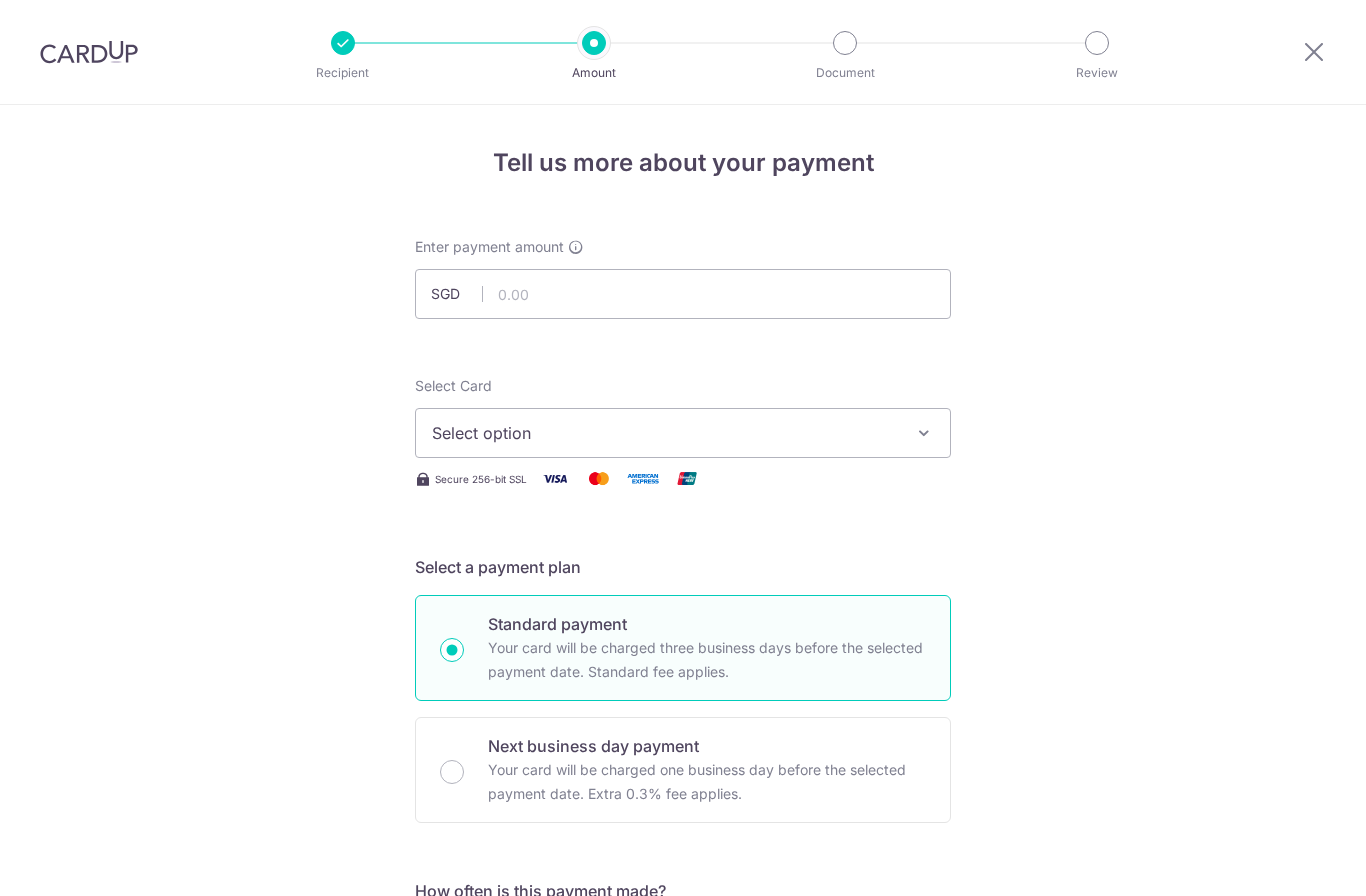 scroll, scrollTop: 0, scrollLeft: 0, axis: both 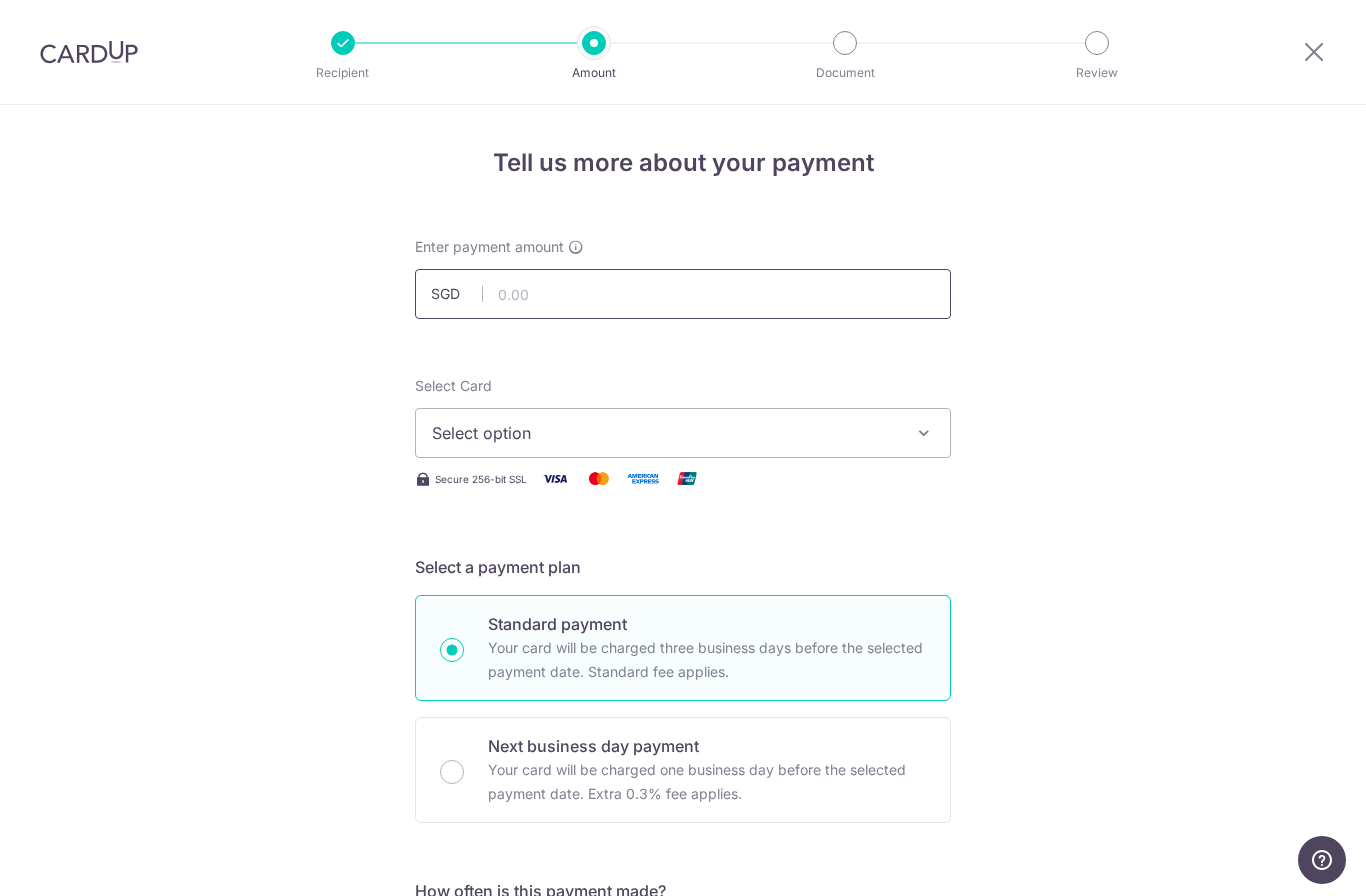 click at bounding box center (683, 294) 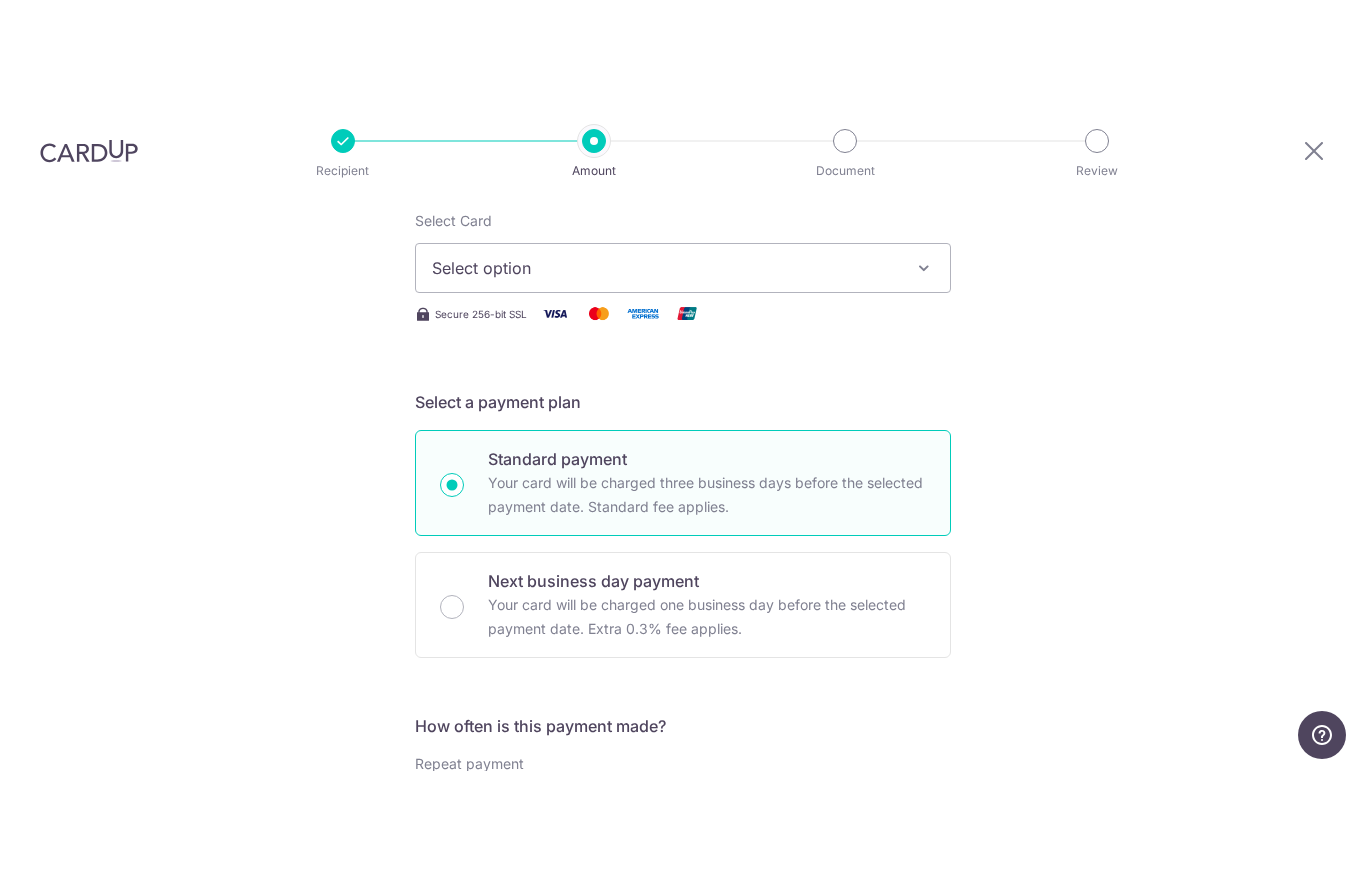 scroll, scrollTop: 276, scrollLeft: 0, axis: vertical 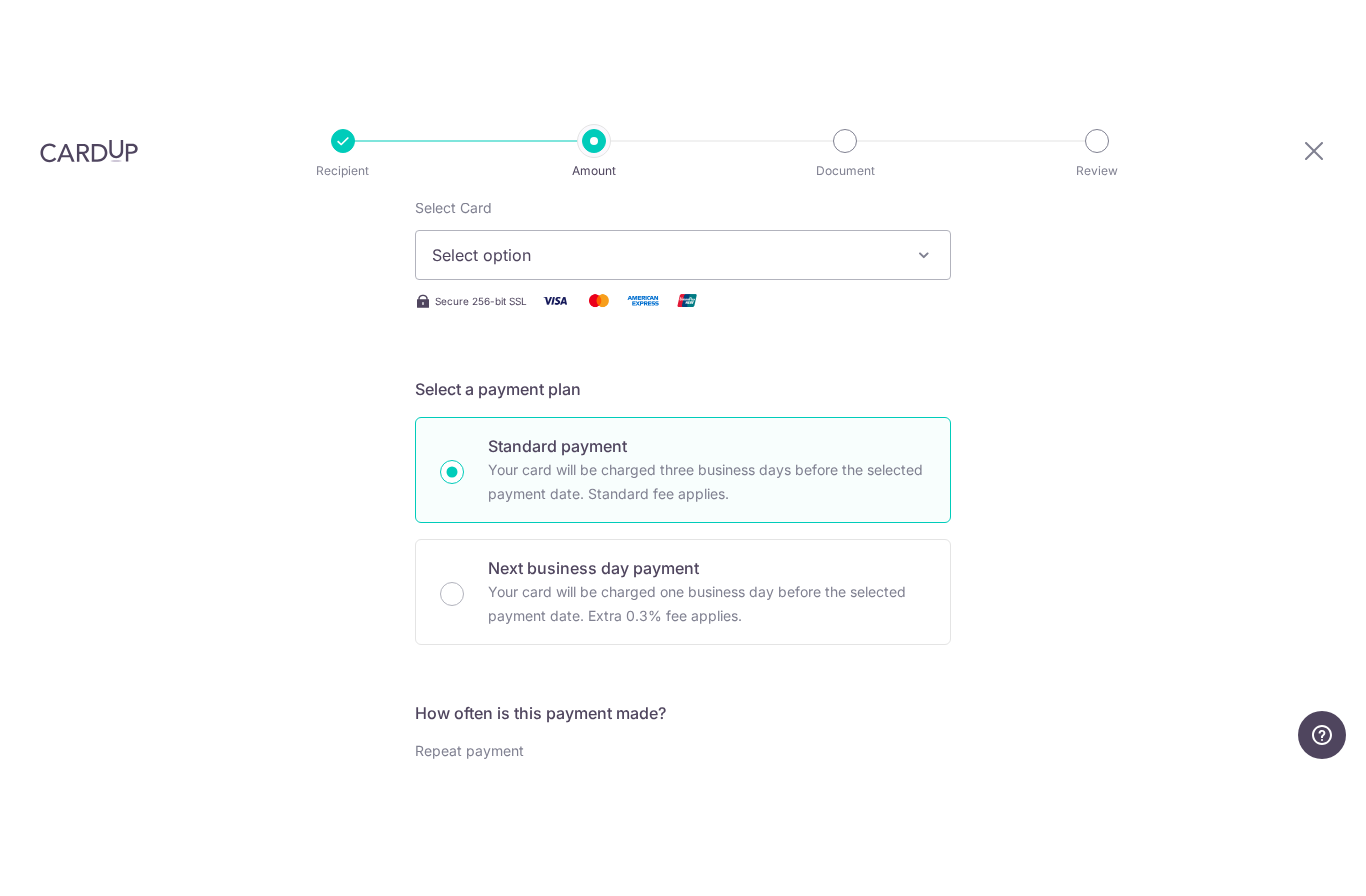 click at bounding box center [924, 380] 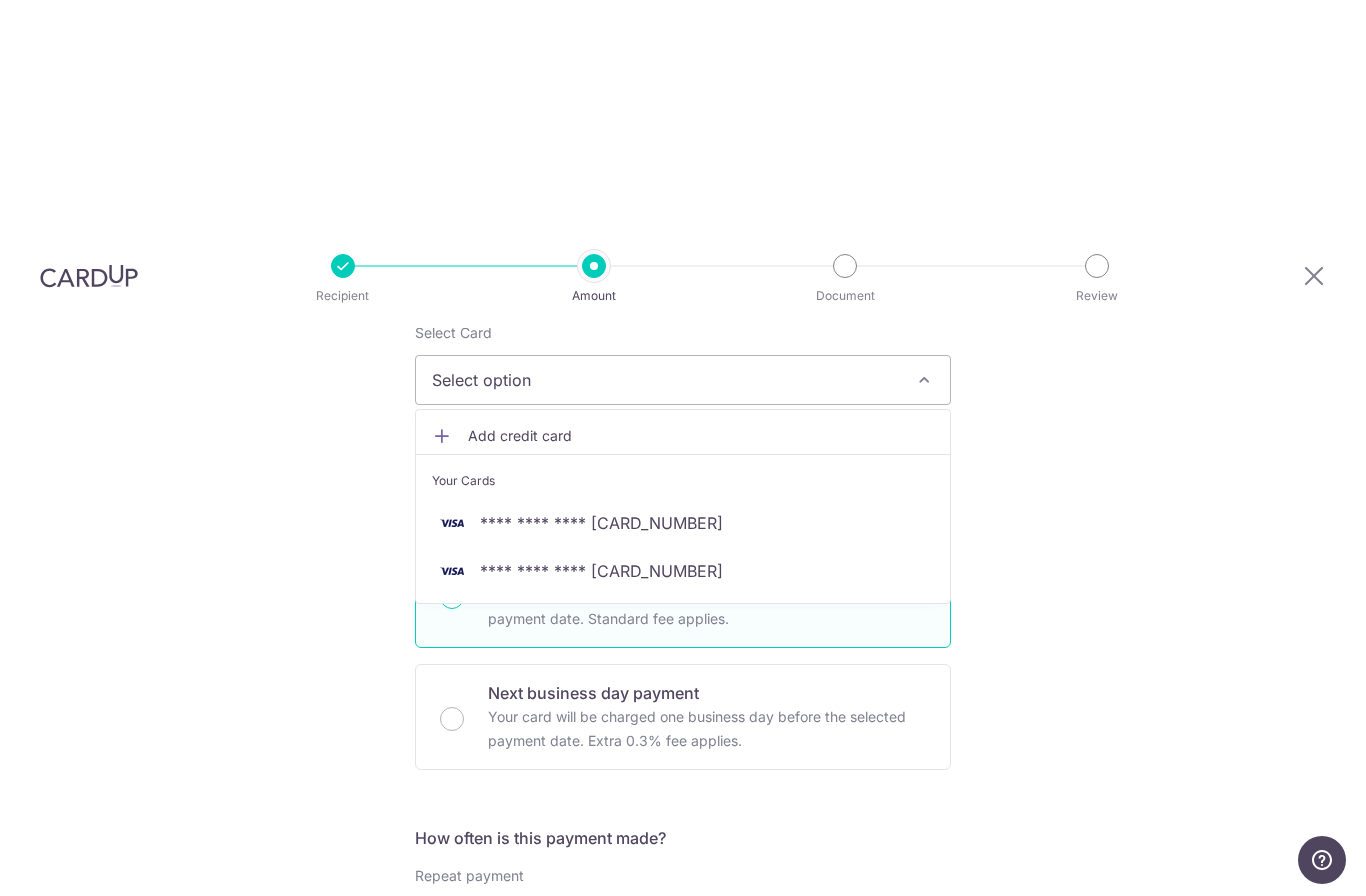 click on "**** [CC]" at bounding box center (683, 571) 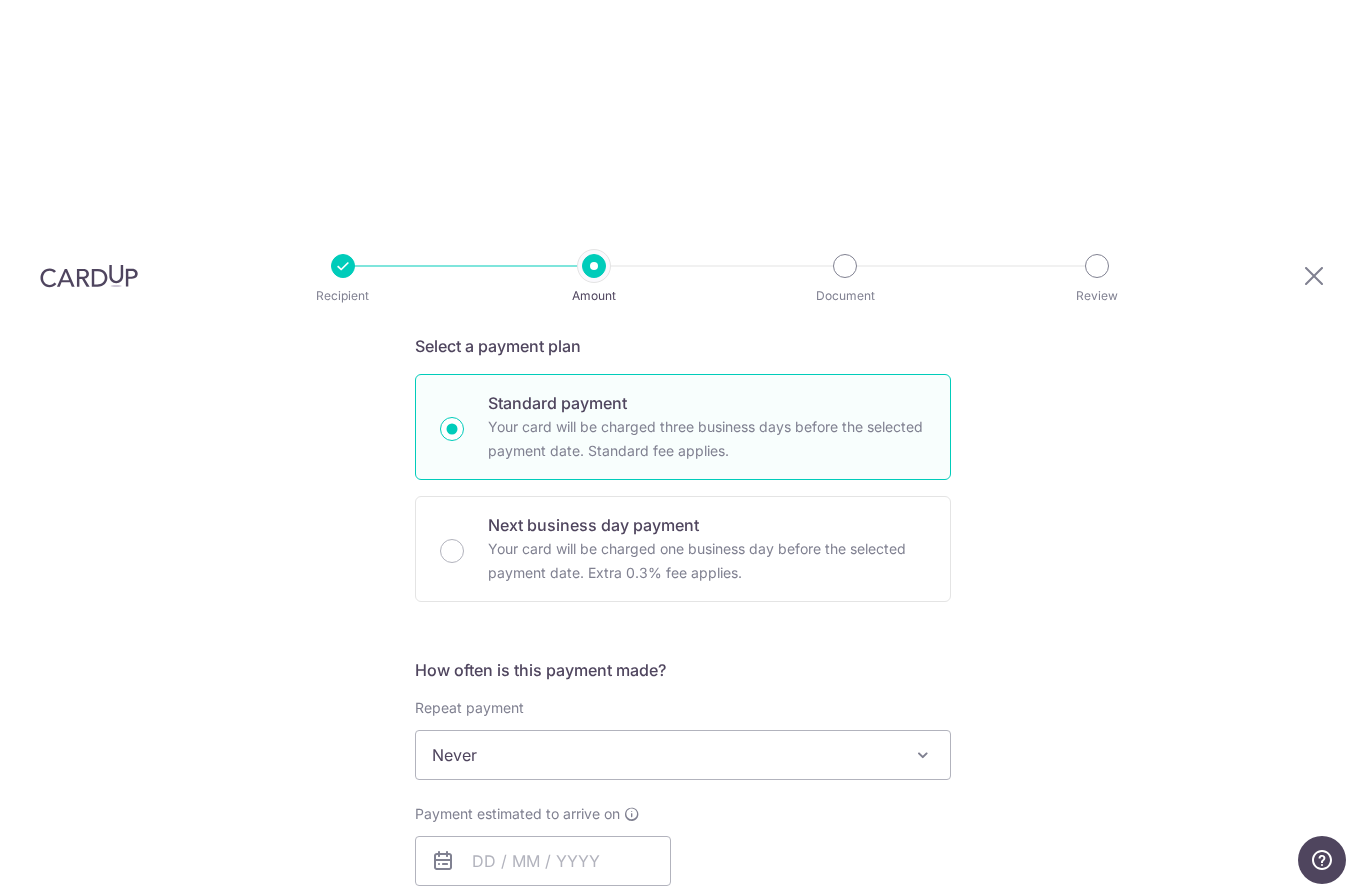 scroll, scrollTop: 448, scrollLeft: 0, axis: vertical 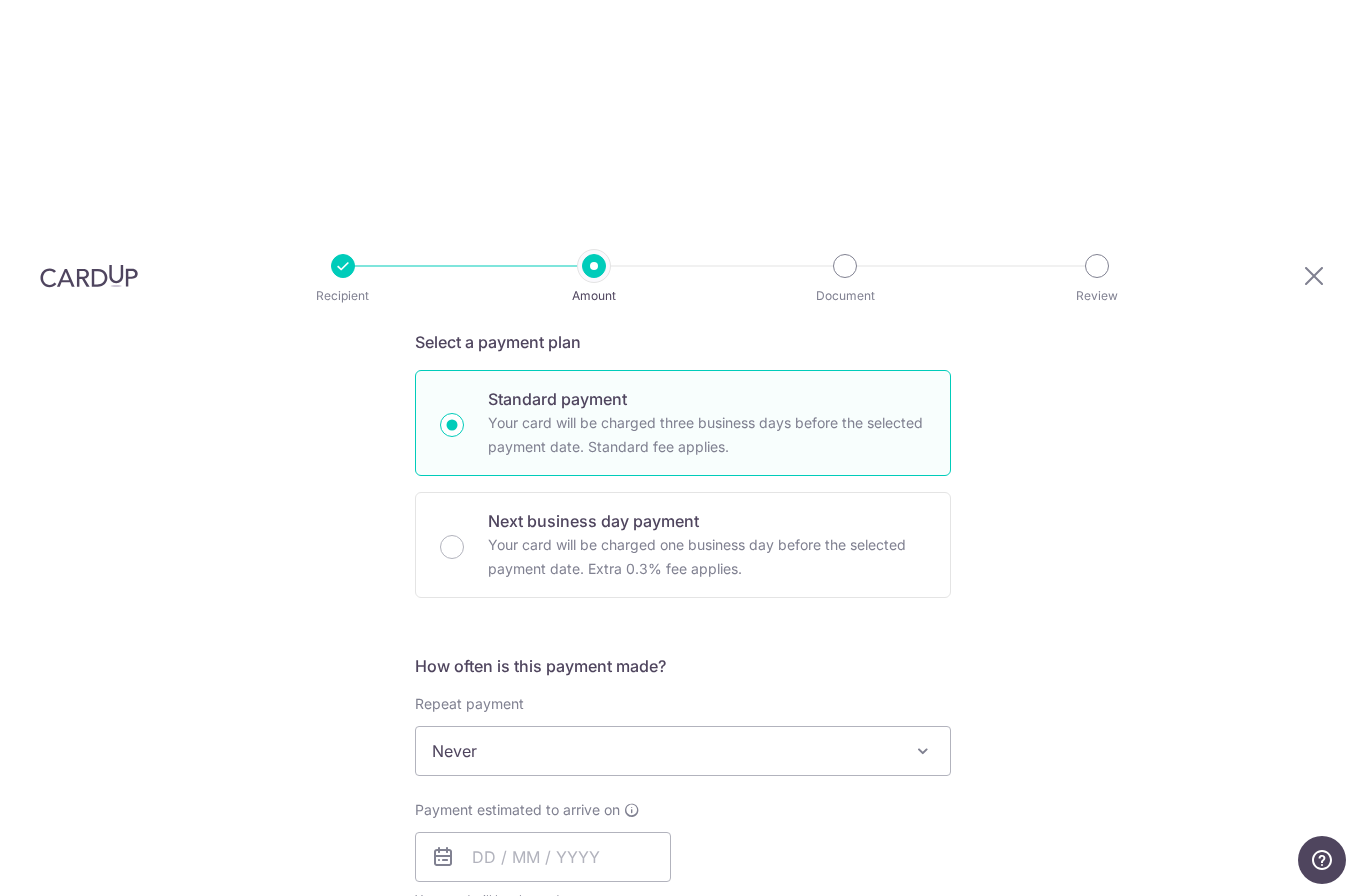 click at bounding box center (923, 751) 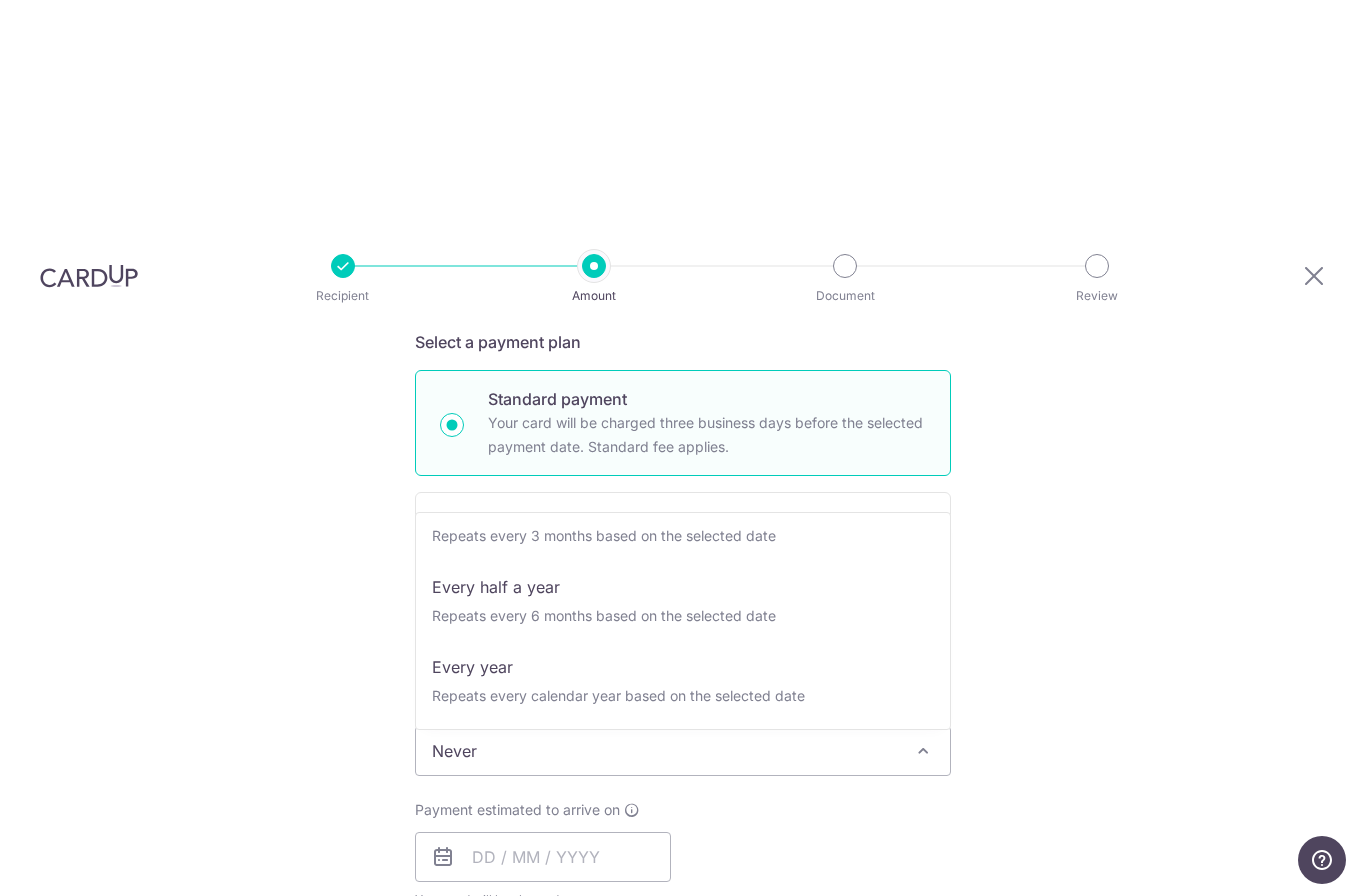 scroll, scrollTop: 280, scrollLeft: 0, axis: vertical 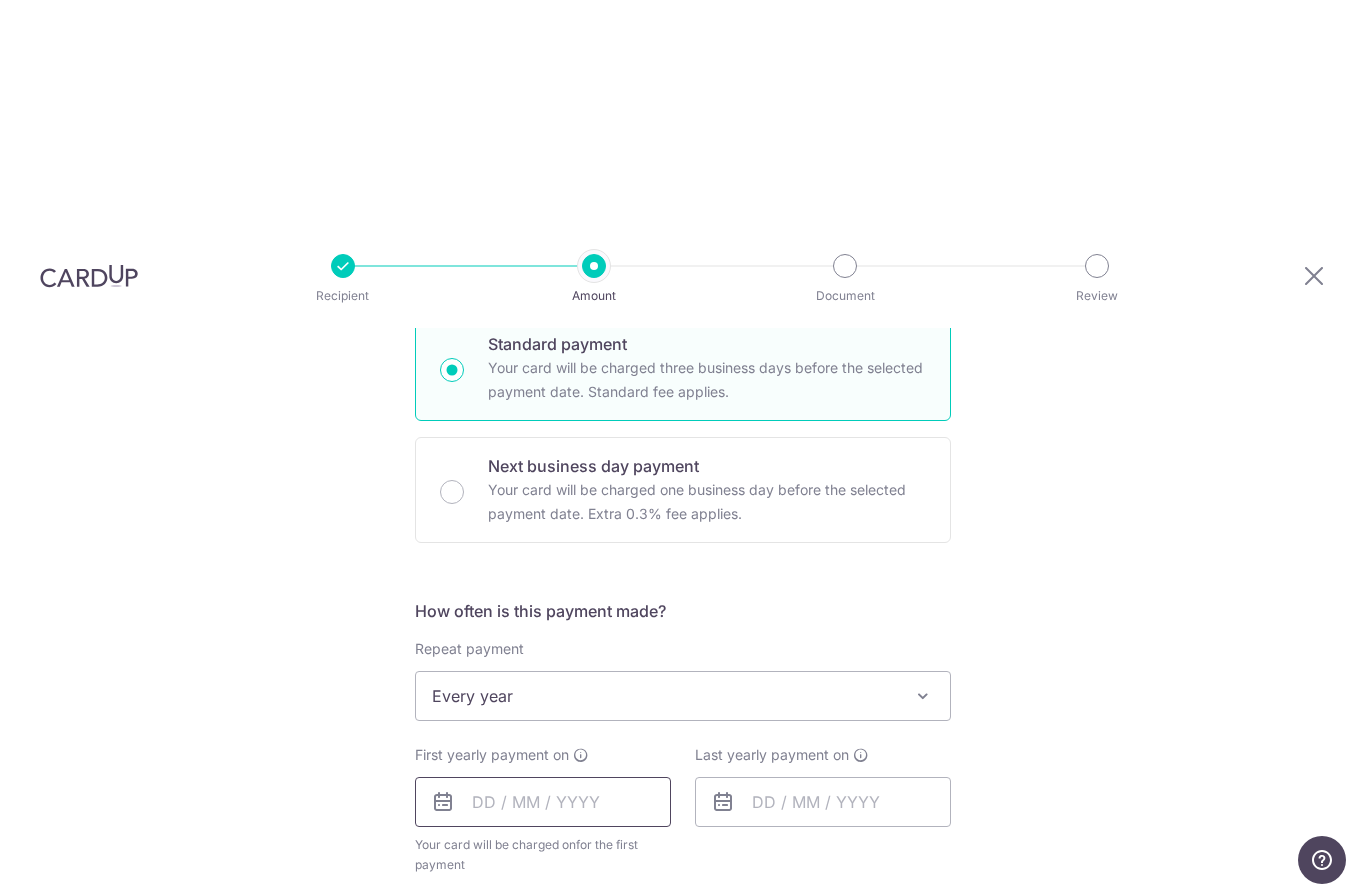 click at bounding box center (543, 802) 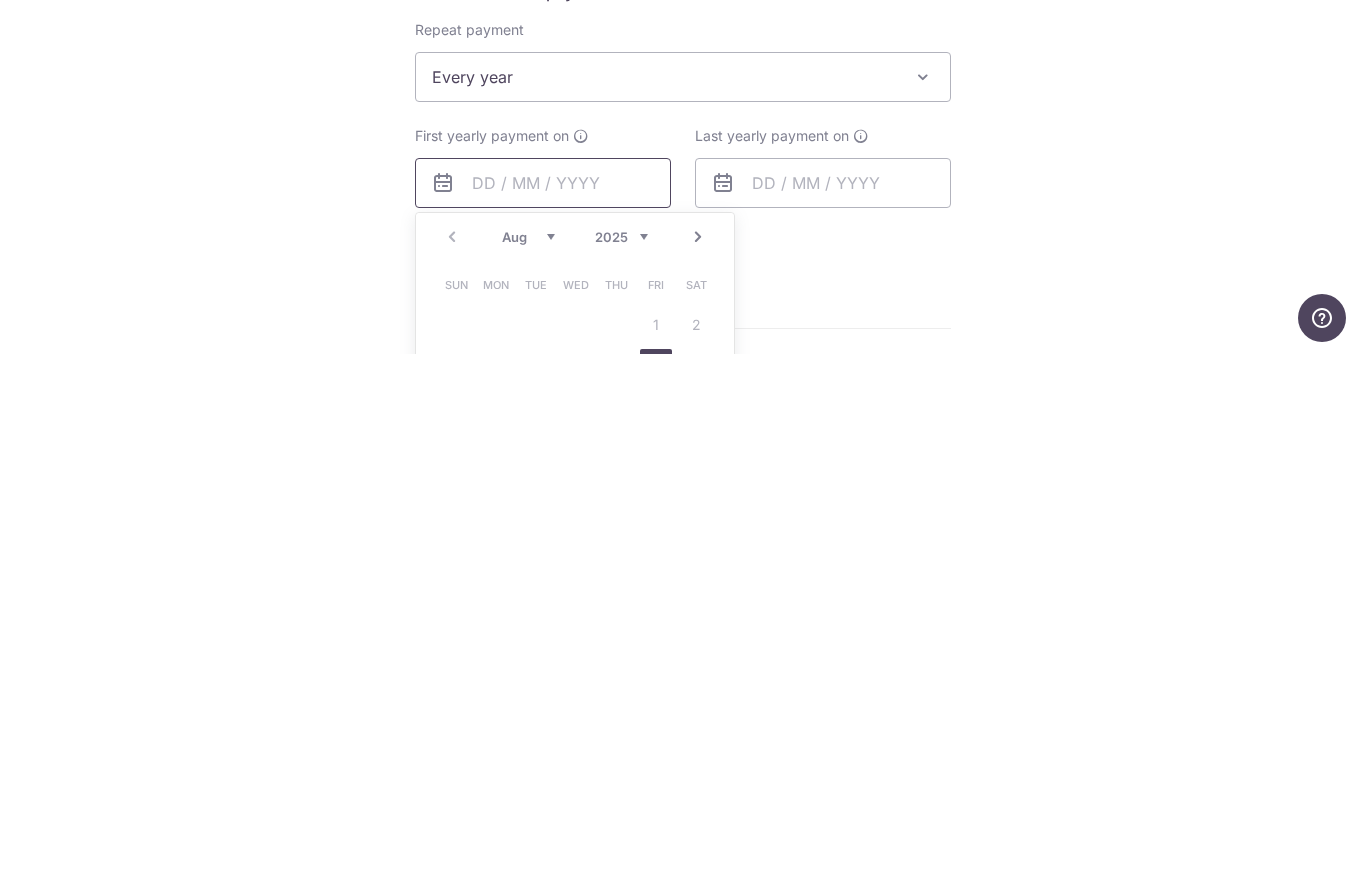 scroll, scrollTop: 590, scrollLeft: 0, axis: vertical 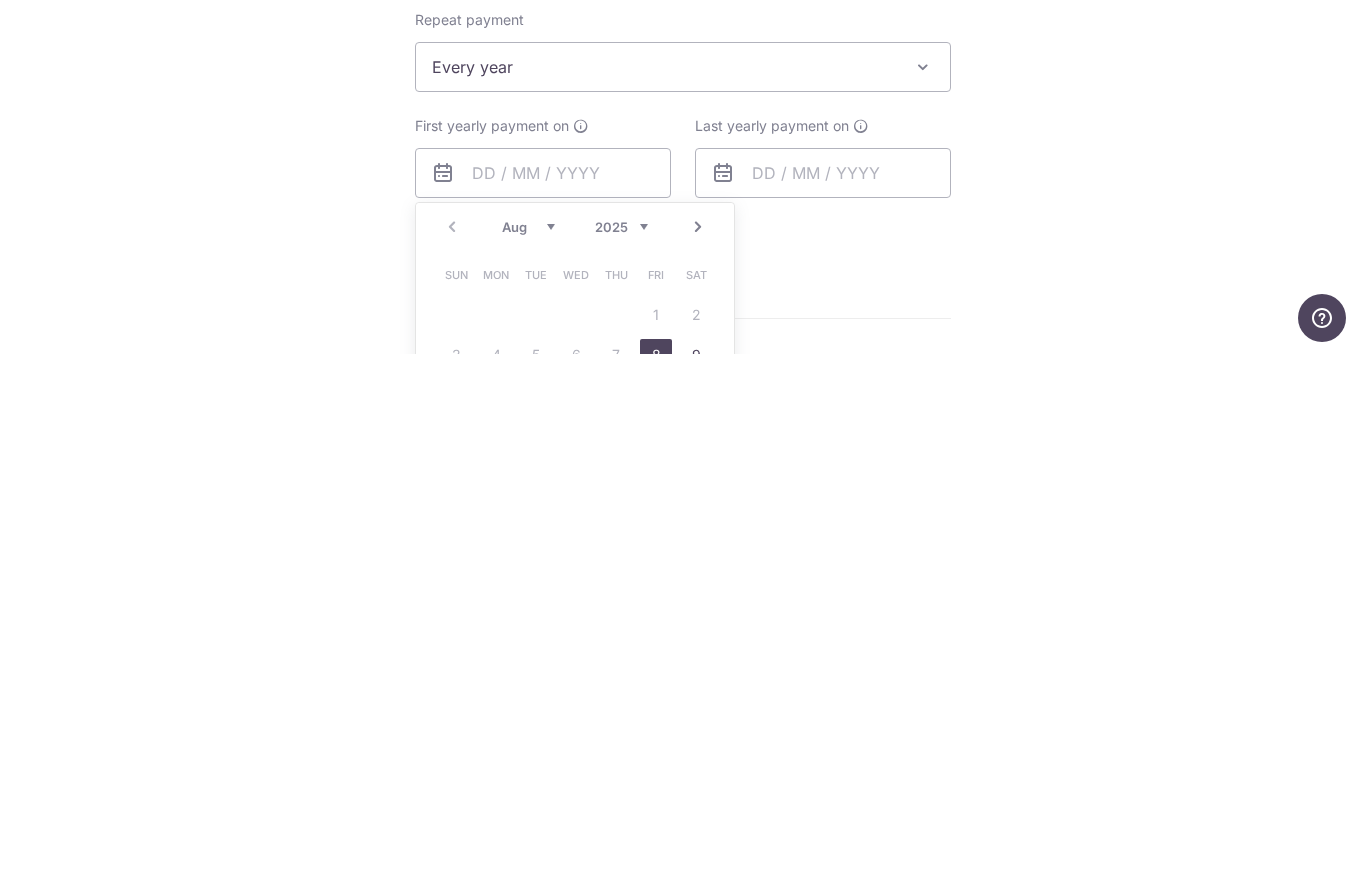 click on "8" at bounding box center [656, 897] 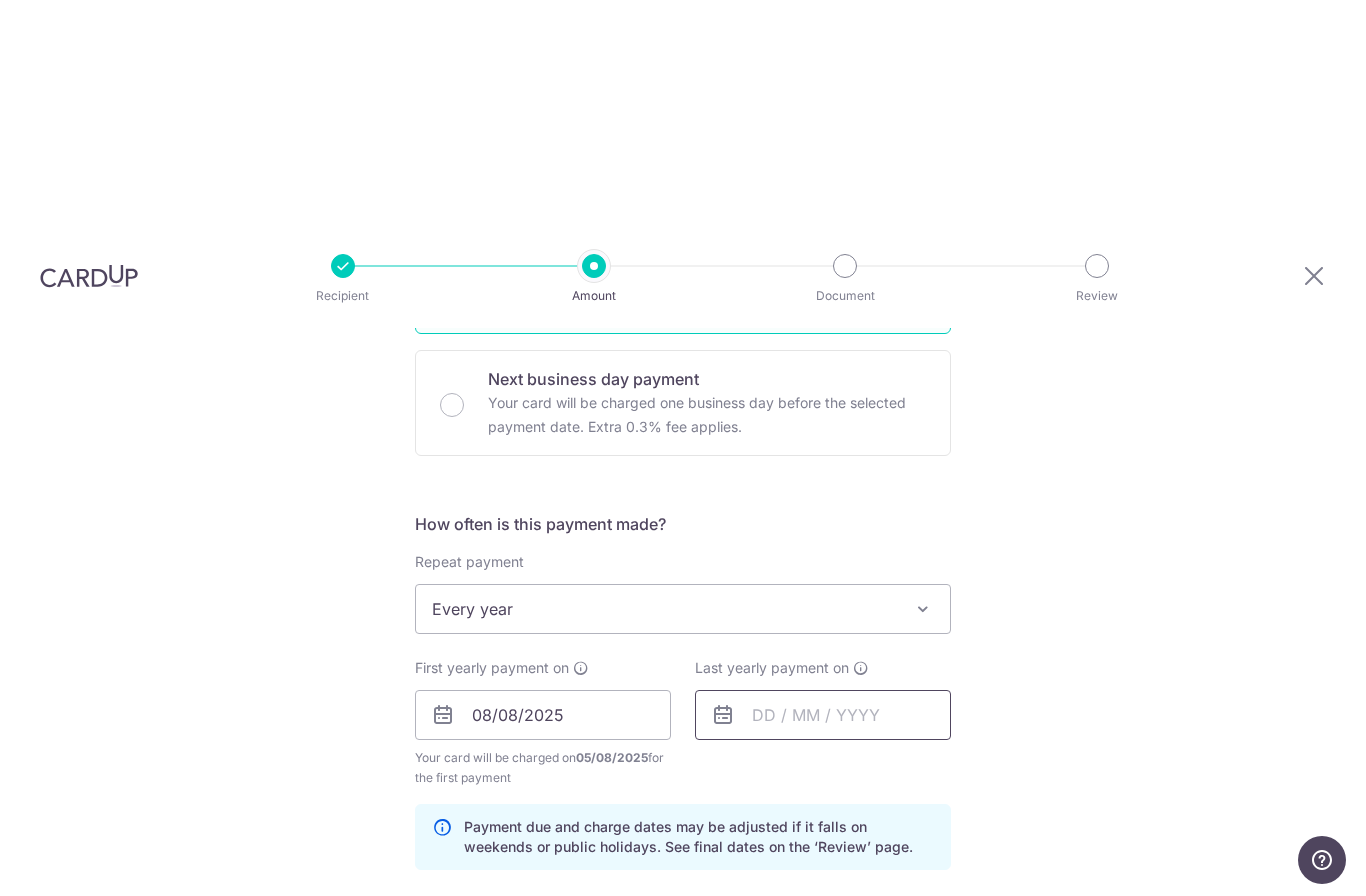 click at bounding box center [823, 715] 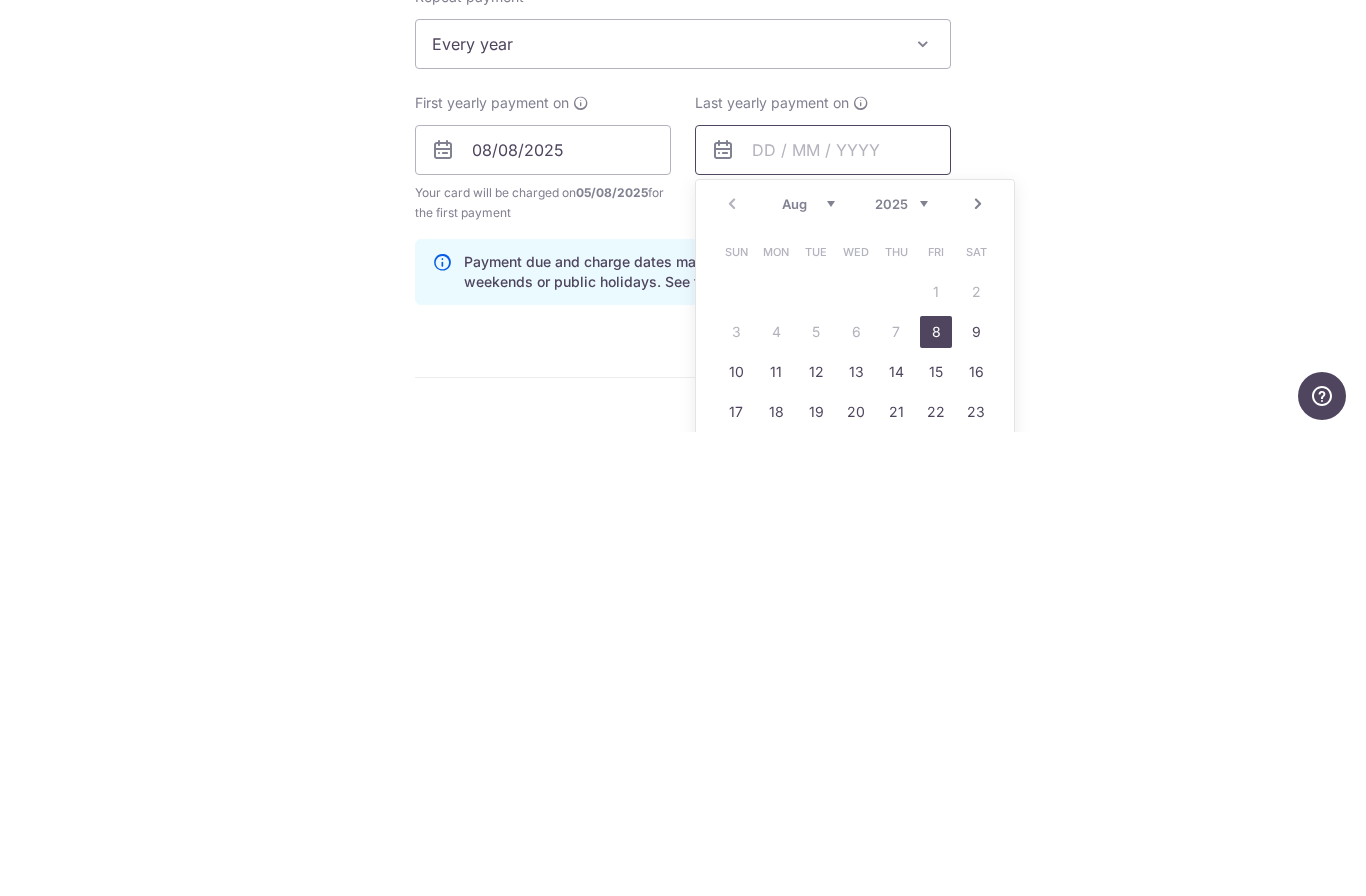 scroll, scrollTop: 690, scrollLeft: 0, axis: vertical 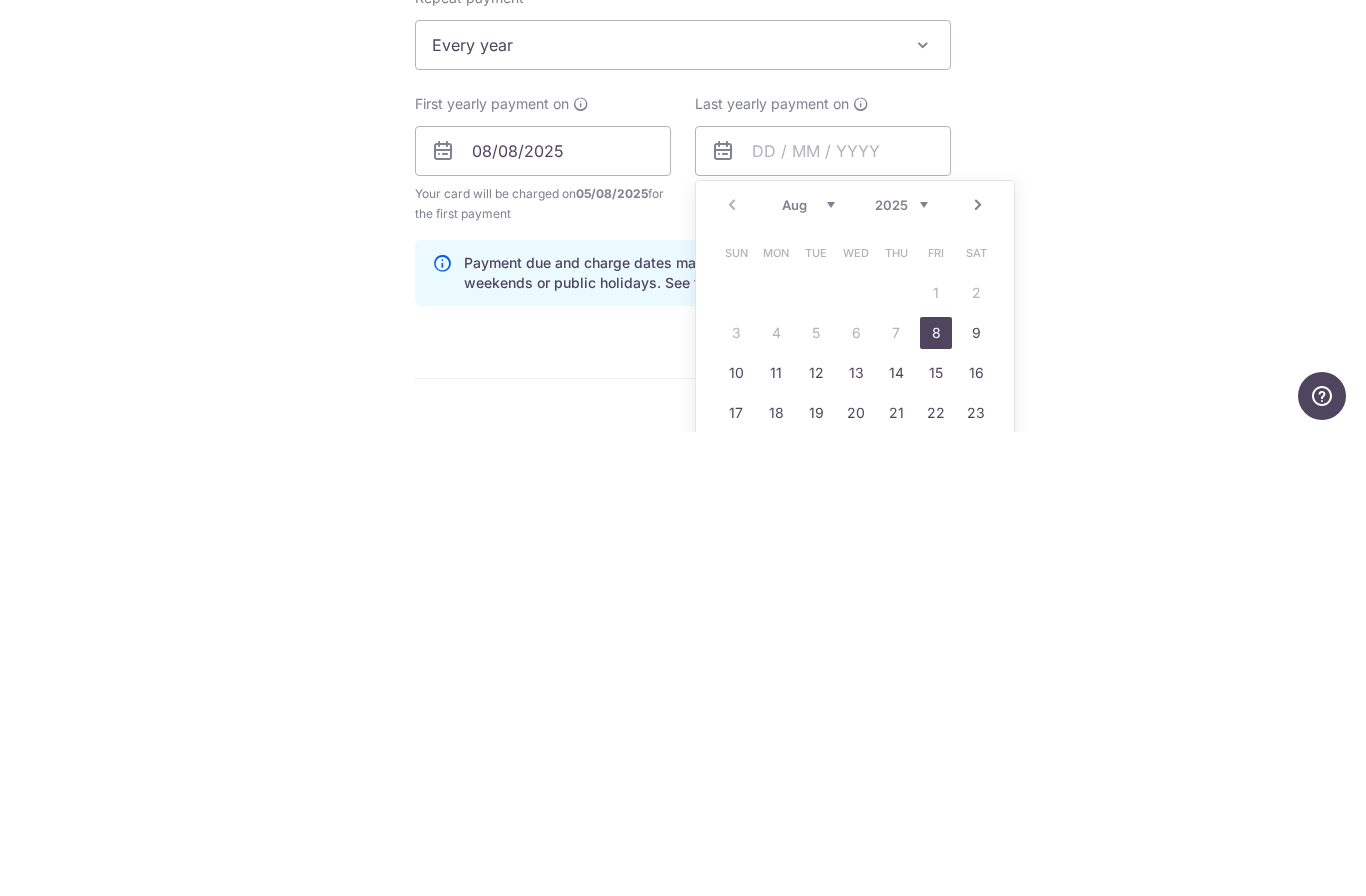 click on "2025 2026 2027 2028 2029 2030 2031 2032 2033 2034 2035" at bounding box center [901, 669] 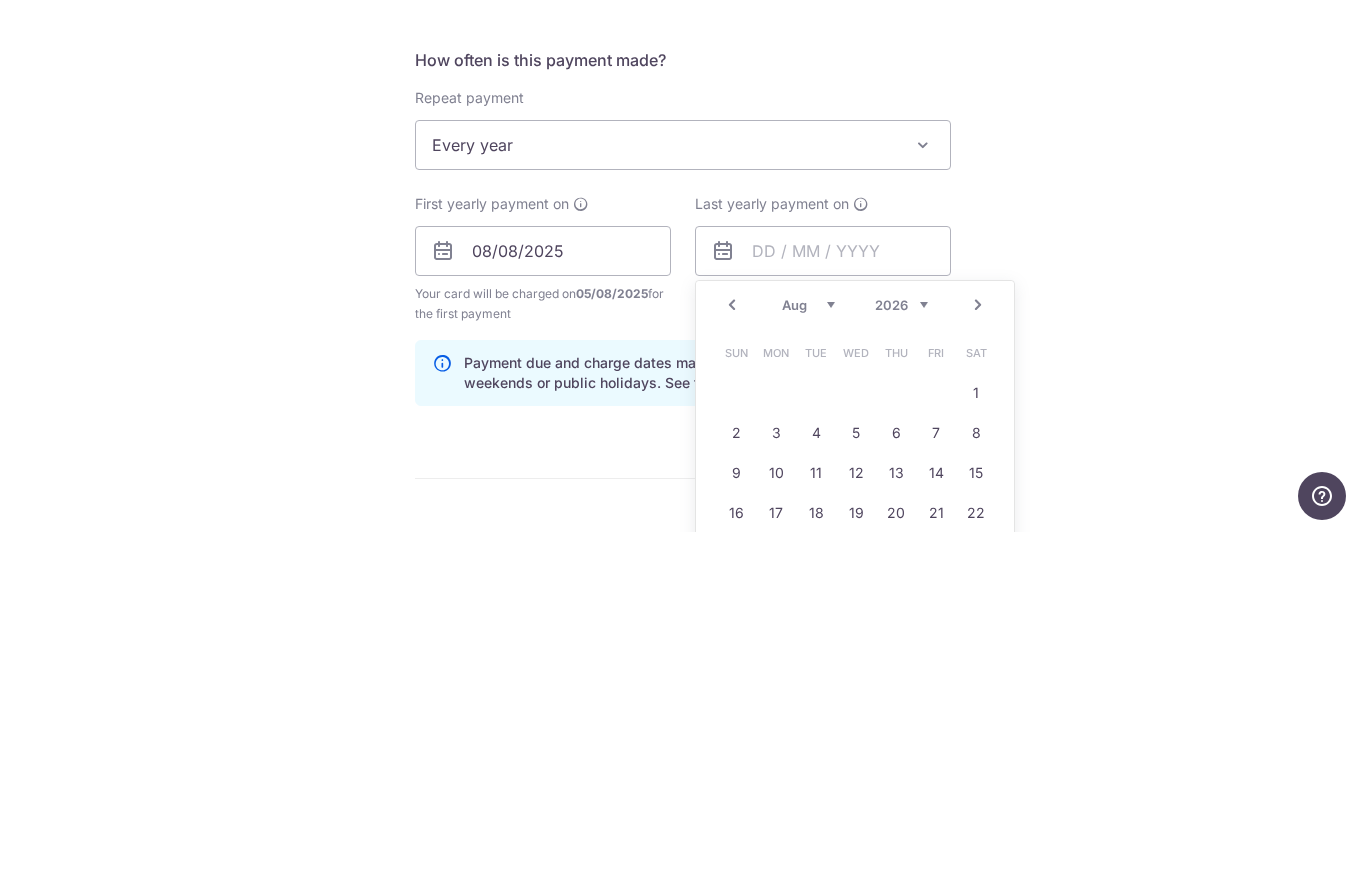 click on "Tell us more about your payment
Enter payment amount
SGD
2,188.80
2188.80
Select Card
**** 4333
Add credit card
Your Cards
**** 9744
**** 4333
Secure 256-bit SSL
Text
New card details
Card
Secure 256-bit SSL" at bounding box center (683, 593) 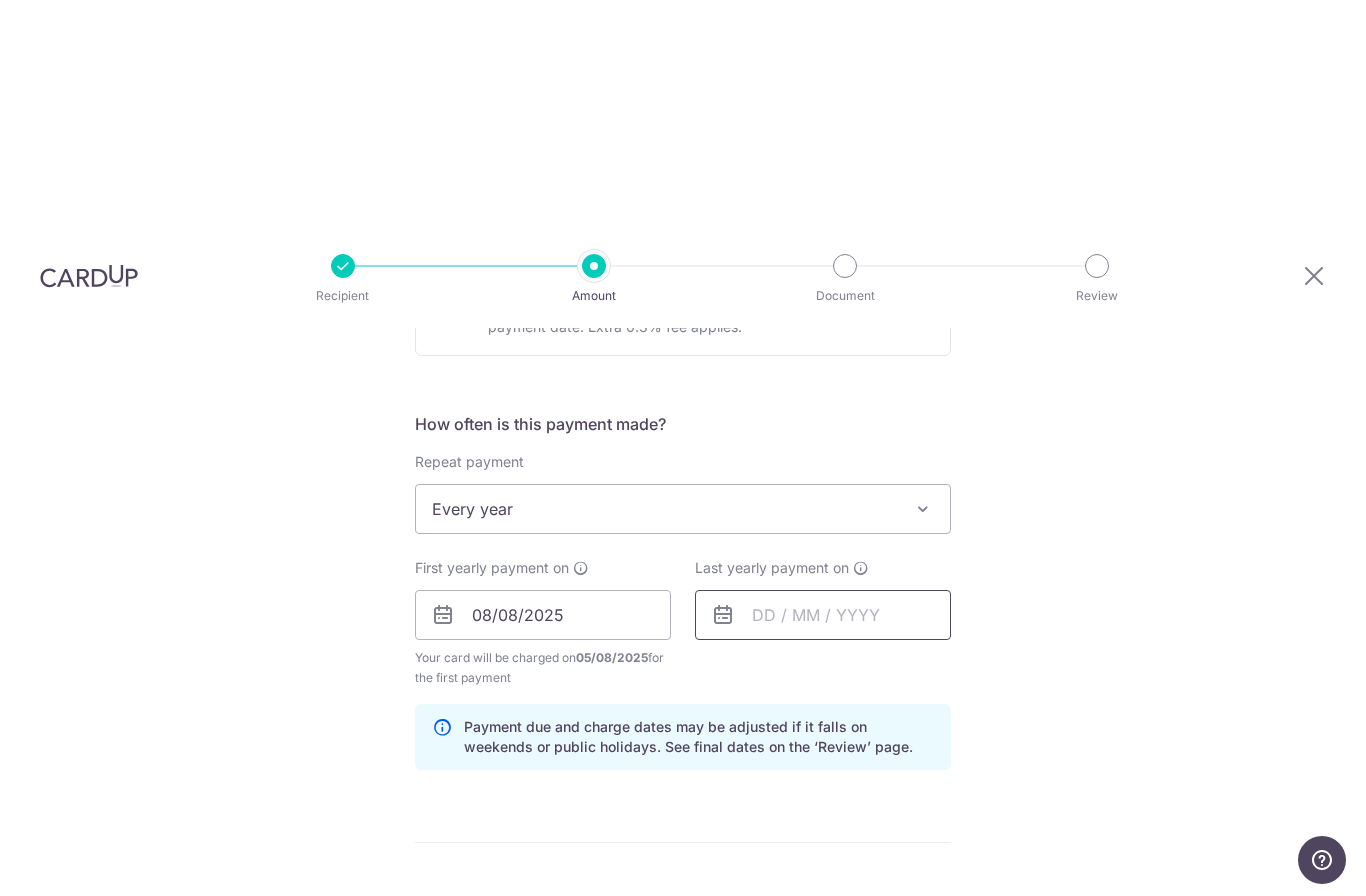 click at bounding box center (823, 615) 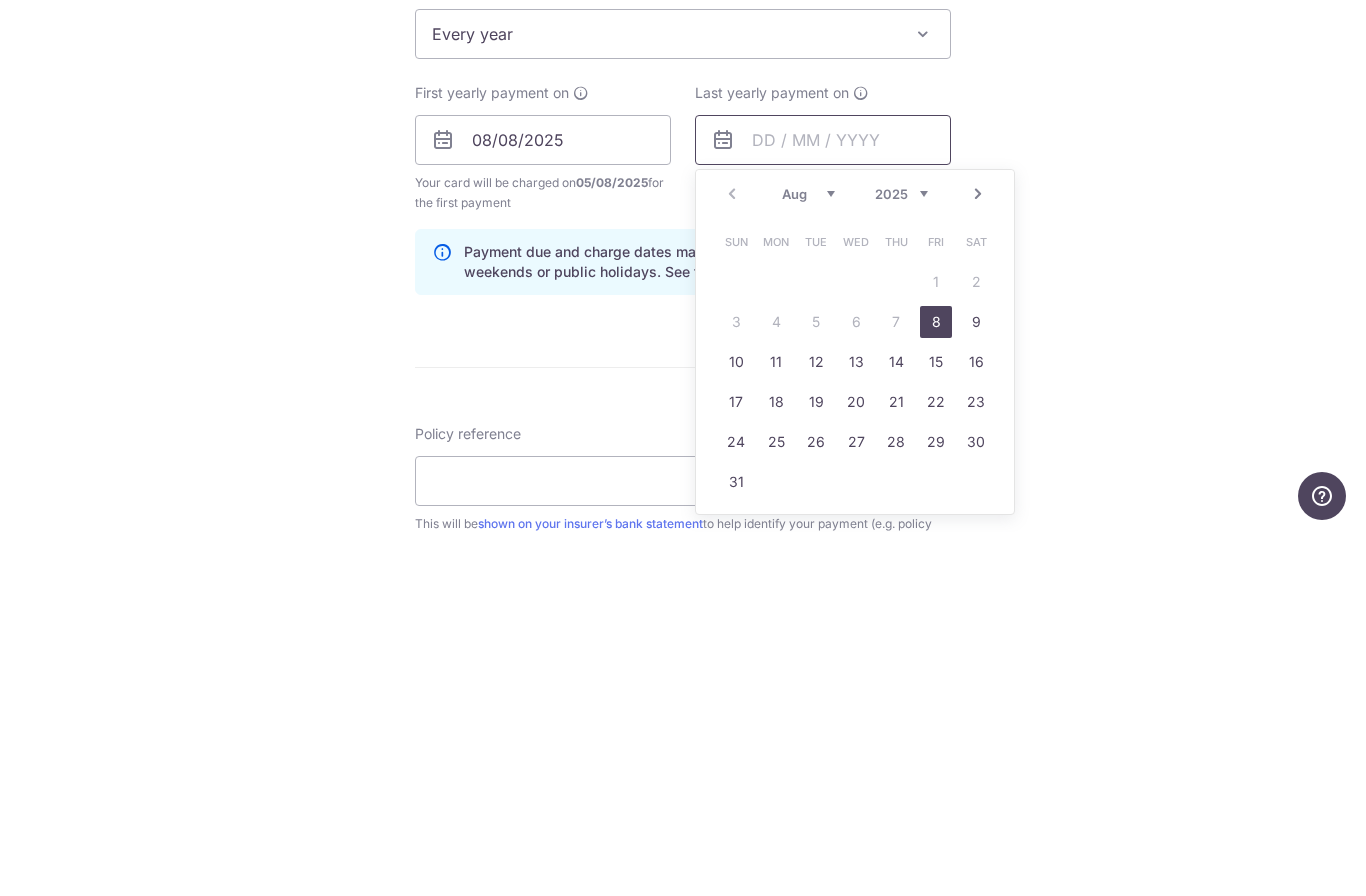 scroll, scrollTop: 808, scrollLeft: 0, axis: vertical 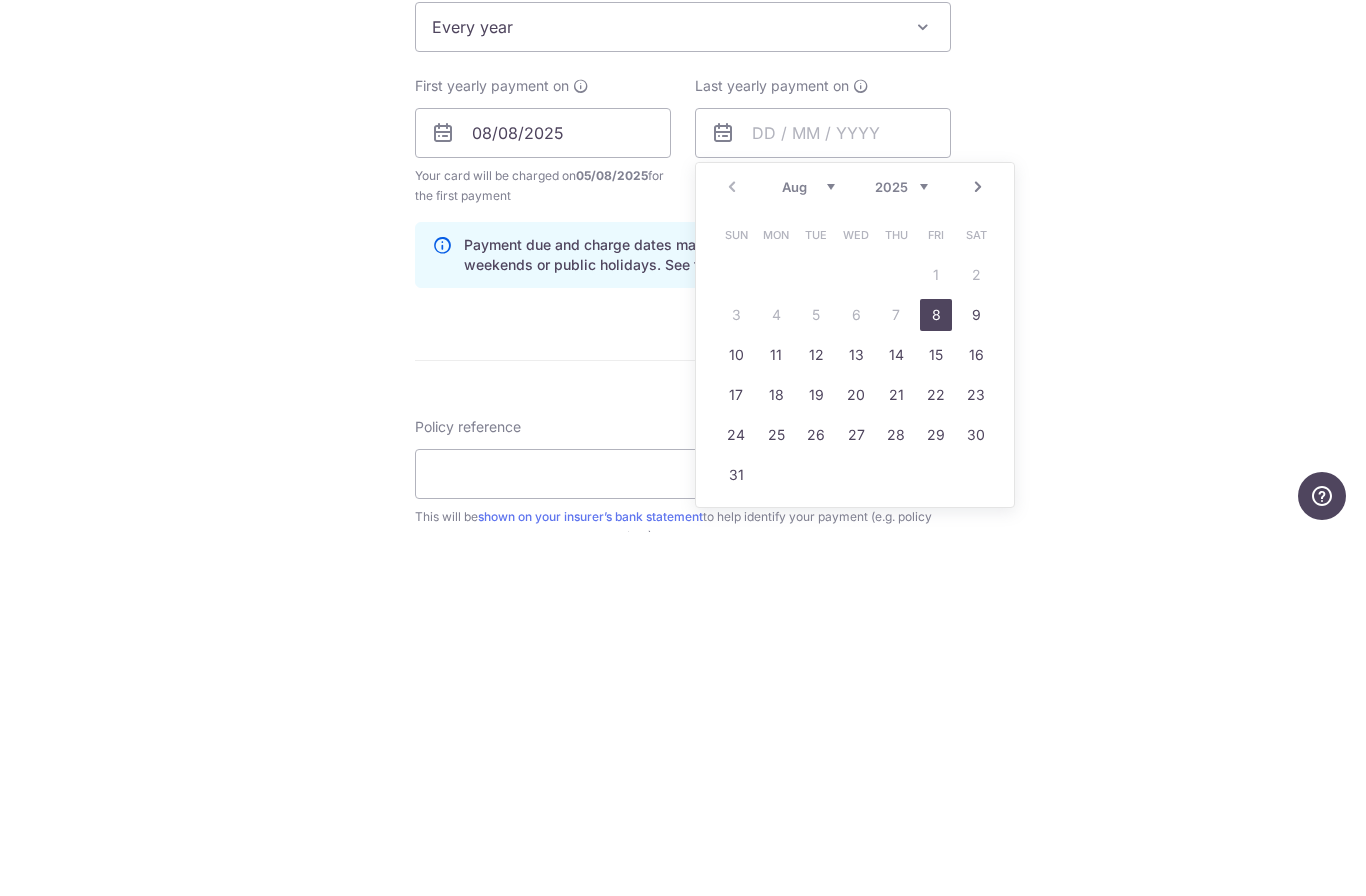 click on "8" at bounding box center [936, 679] 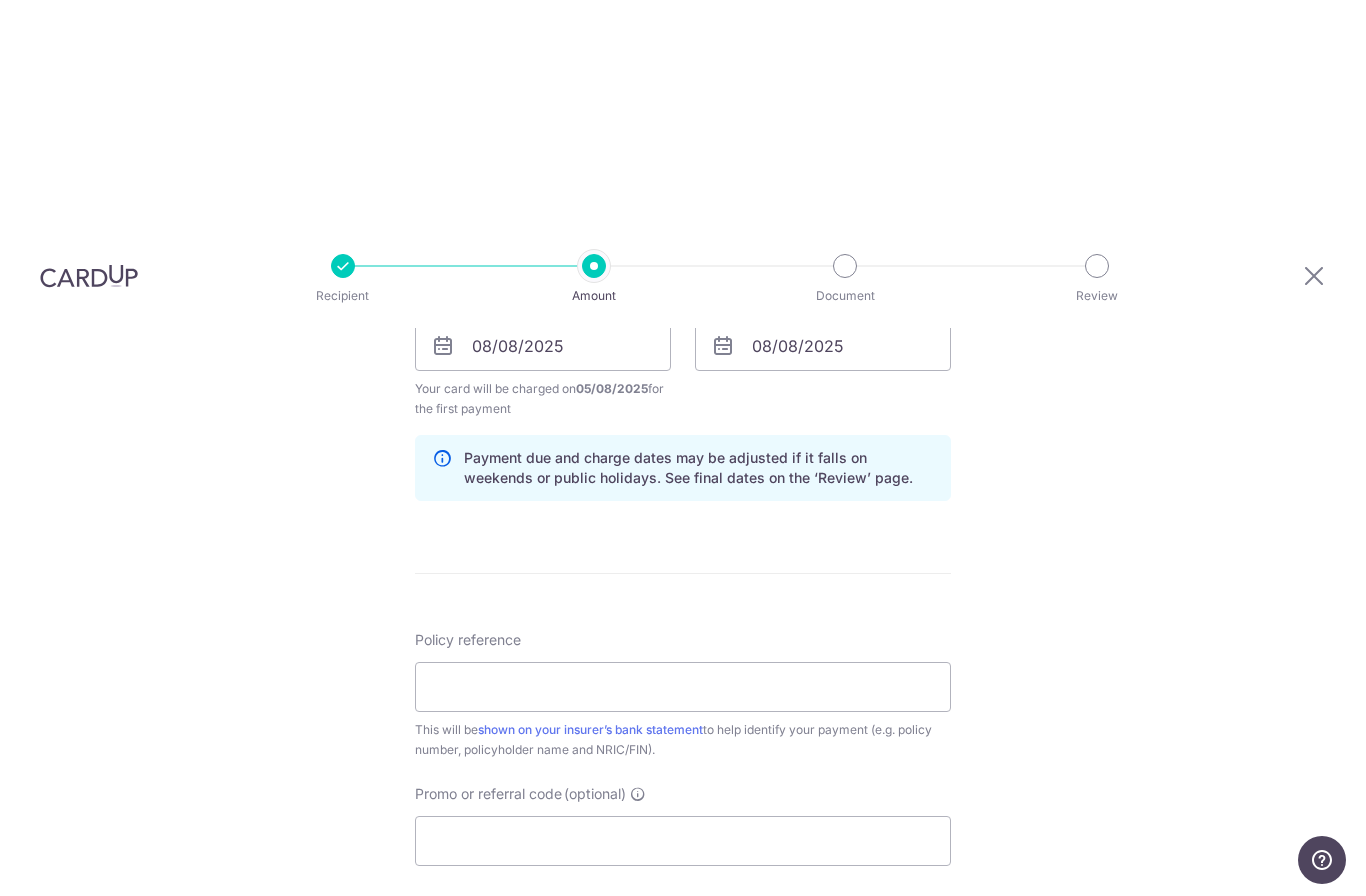 scroll, scrollTop: 976, scrollLeft: 0, axis: vertical 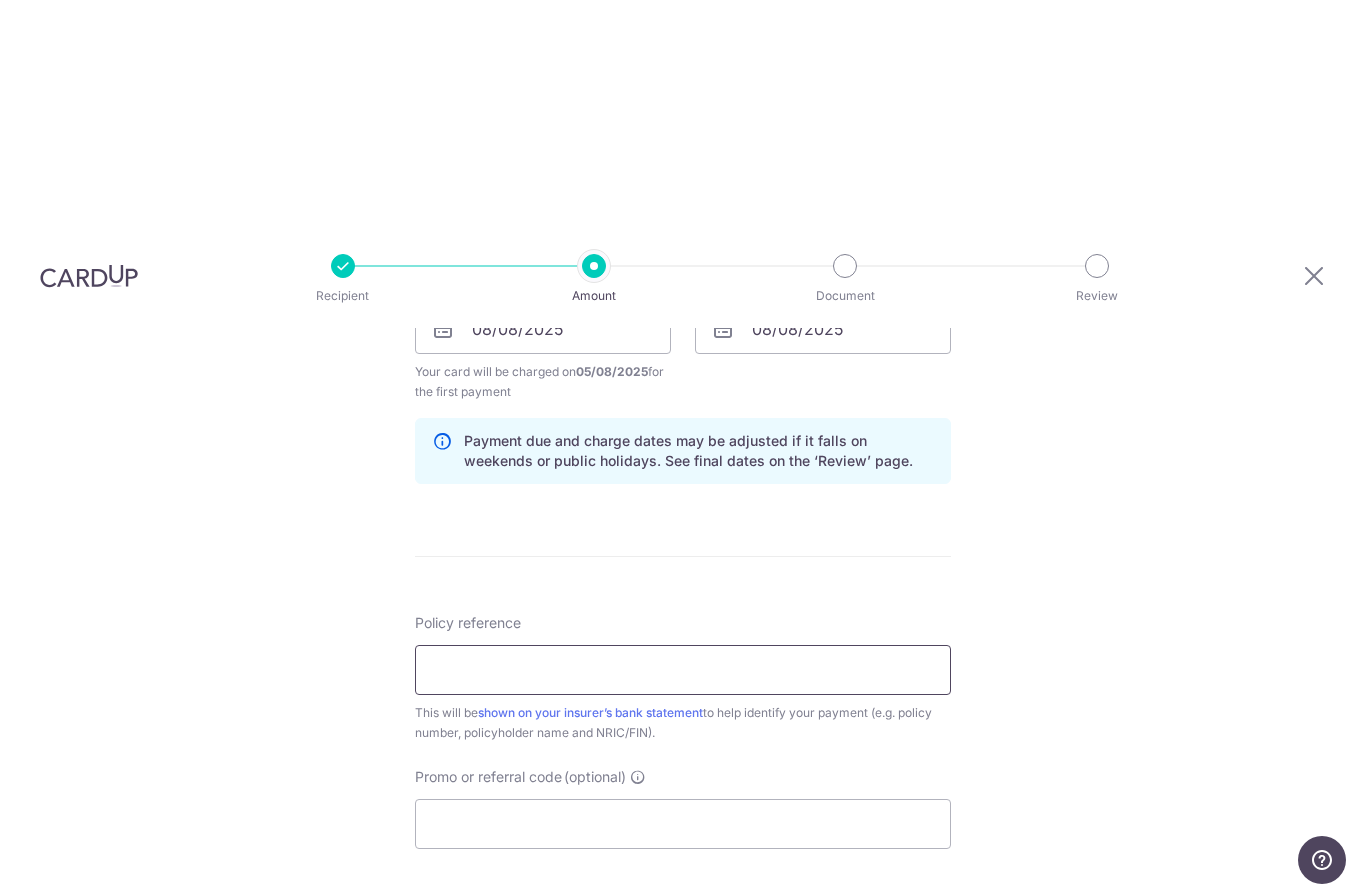 click on "Policy reference" at bounding box center (683, 670) 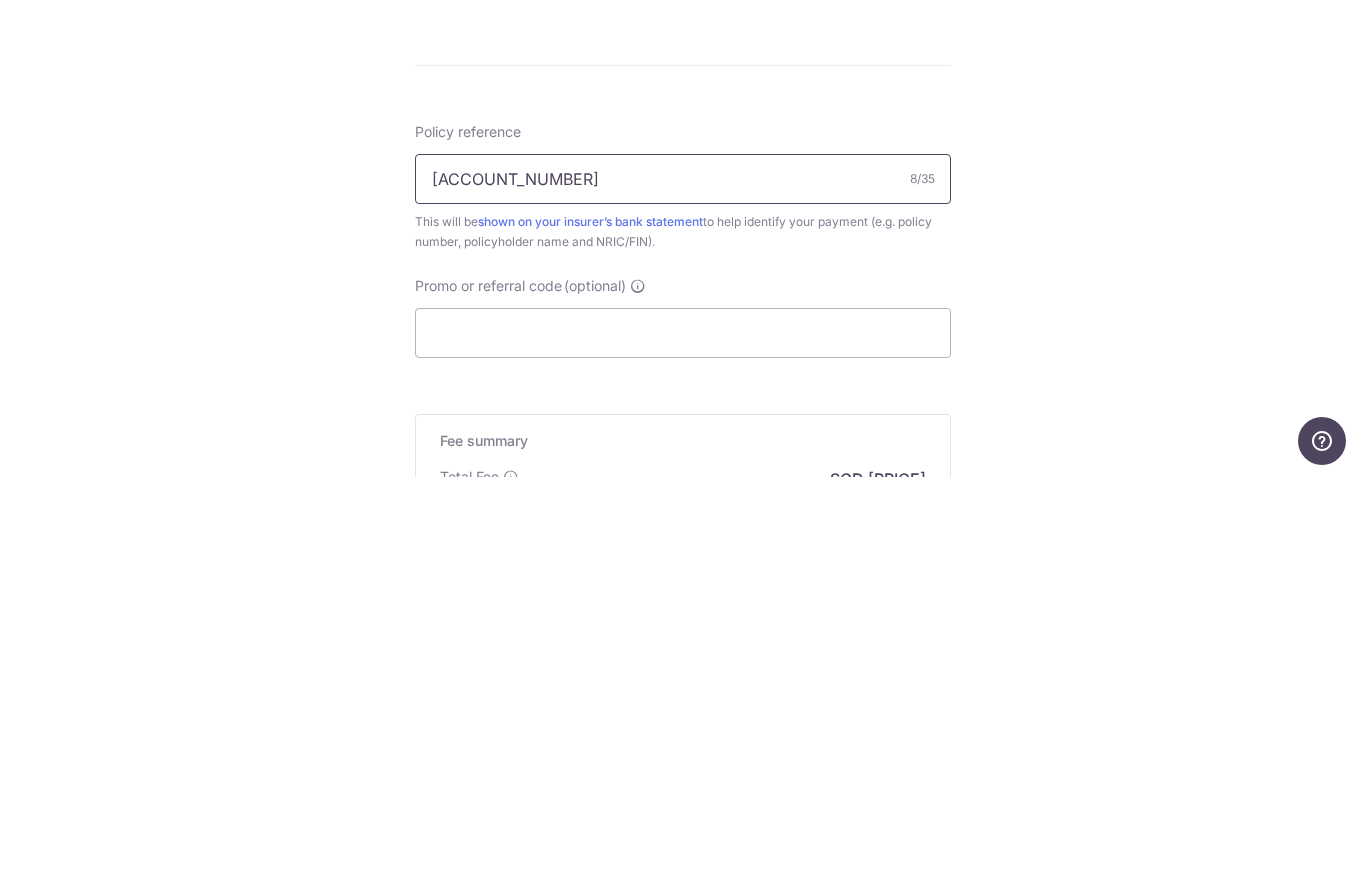scroll, scrollTop: 1046, scrollLeft: 0, axis: vertical 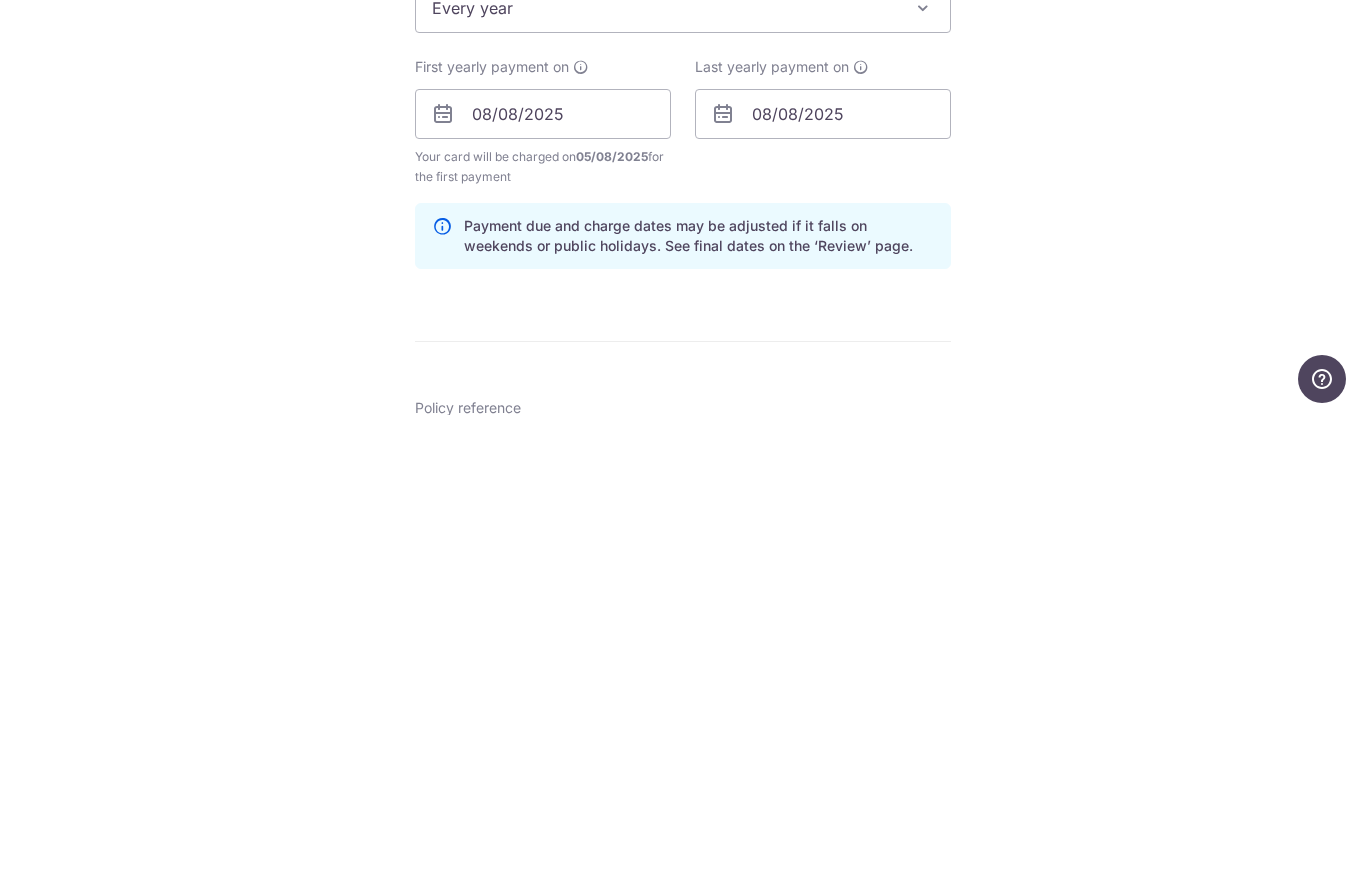 type on "36417299" 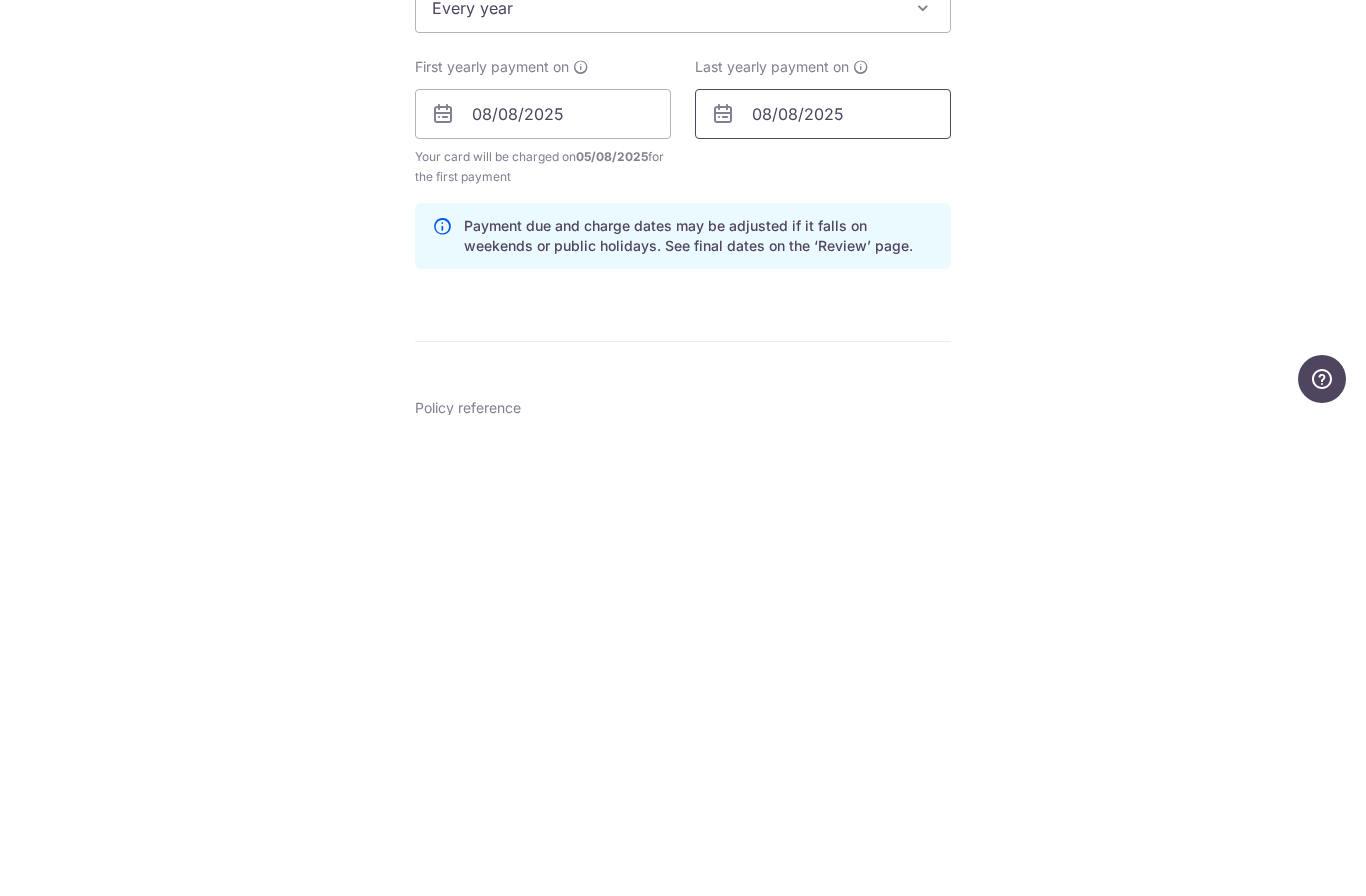 click on "08/08/2025" at bounding box center [823, 595] 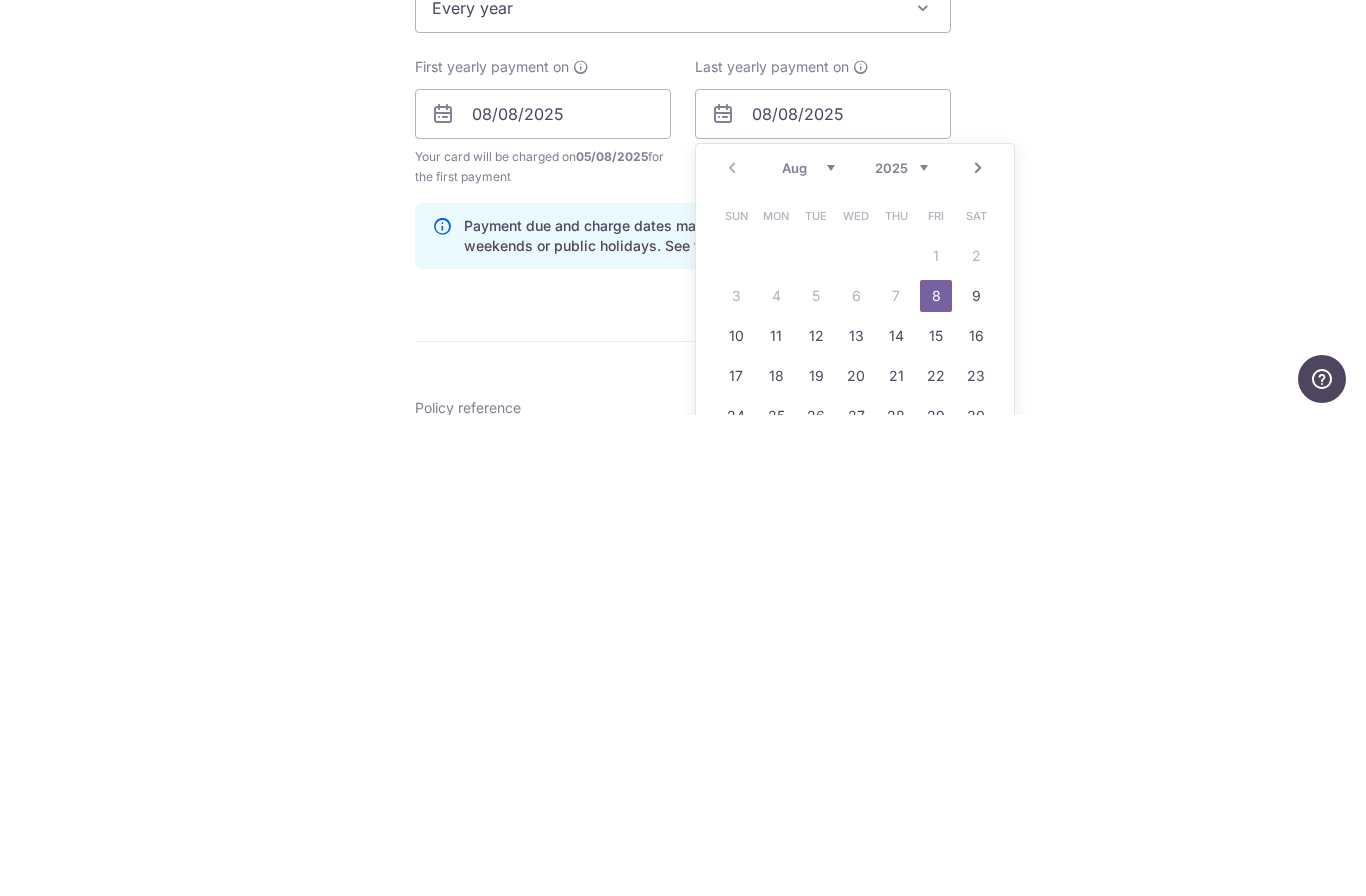 click on "Tell us more about your payment
Enter payment amount
SGD
2,188.80
2188.80
Select Card
**** 4333
Add credit card
Your Cards
**** 9744
**** 4333
Secure 256-bit SSL
Text
New card details
Card
Secure 256-bit SSL" at bounding box center [683, 573] 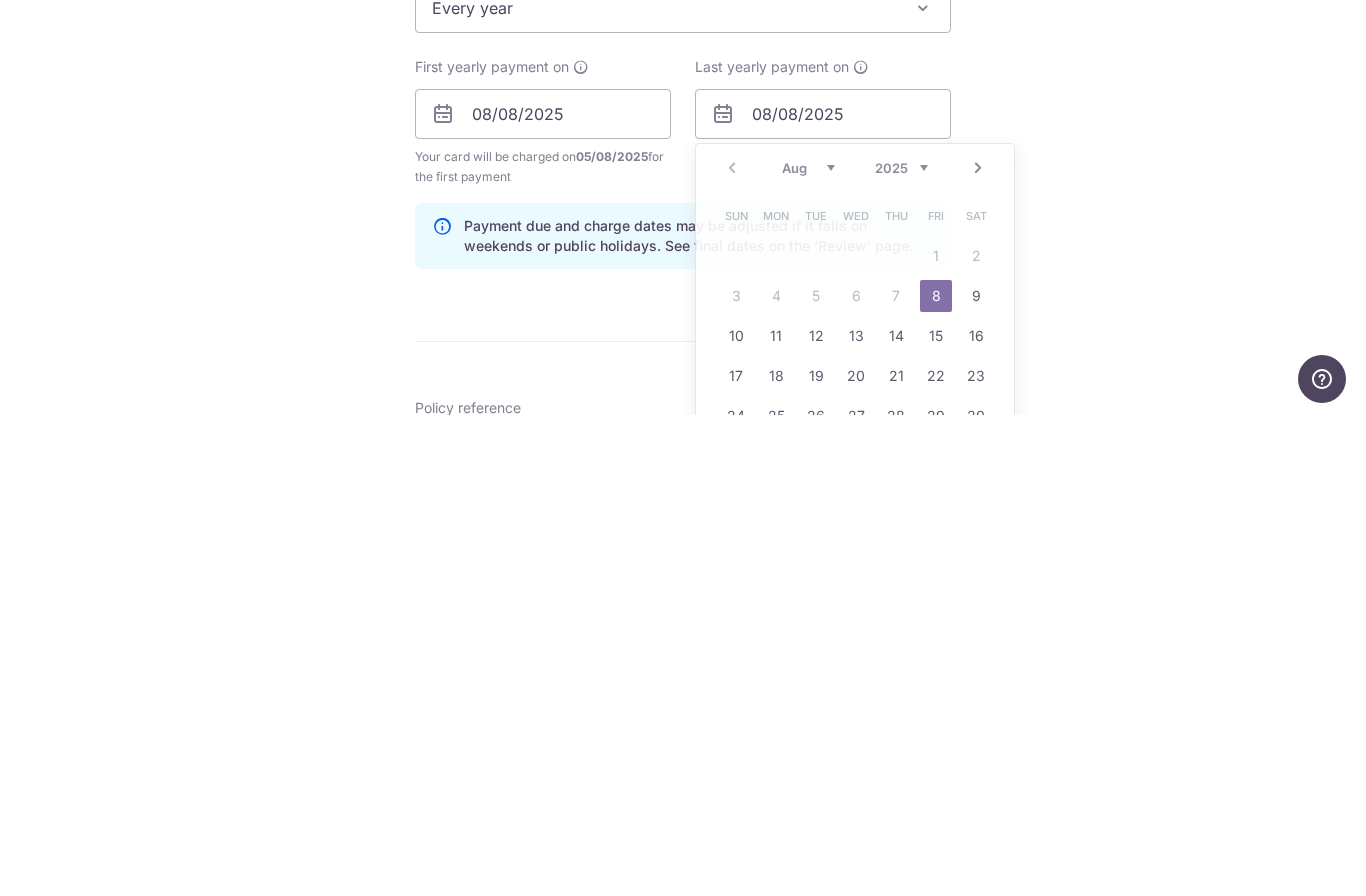 scroll, scrollTop: 82, scrollLeft: 0, axis: vertical 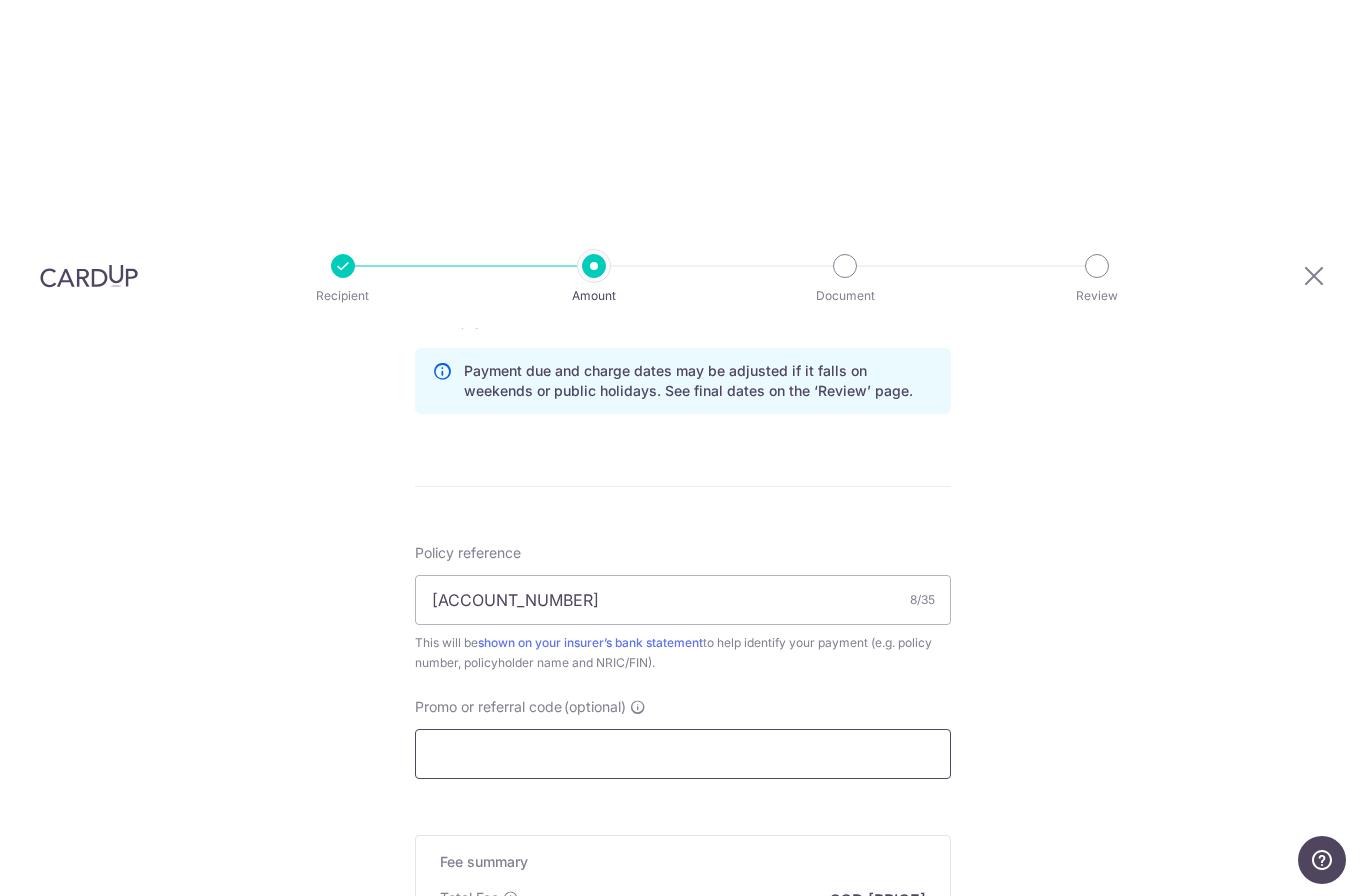 click on "Promo or referral code
(optional)" at bounding box center [683, 754] 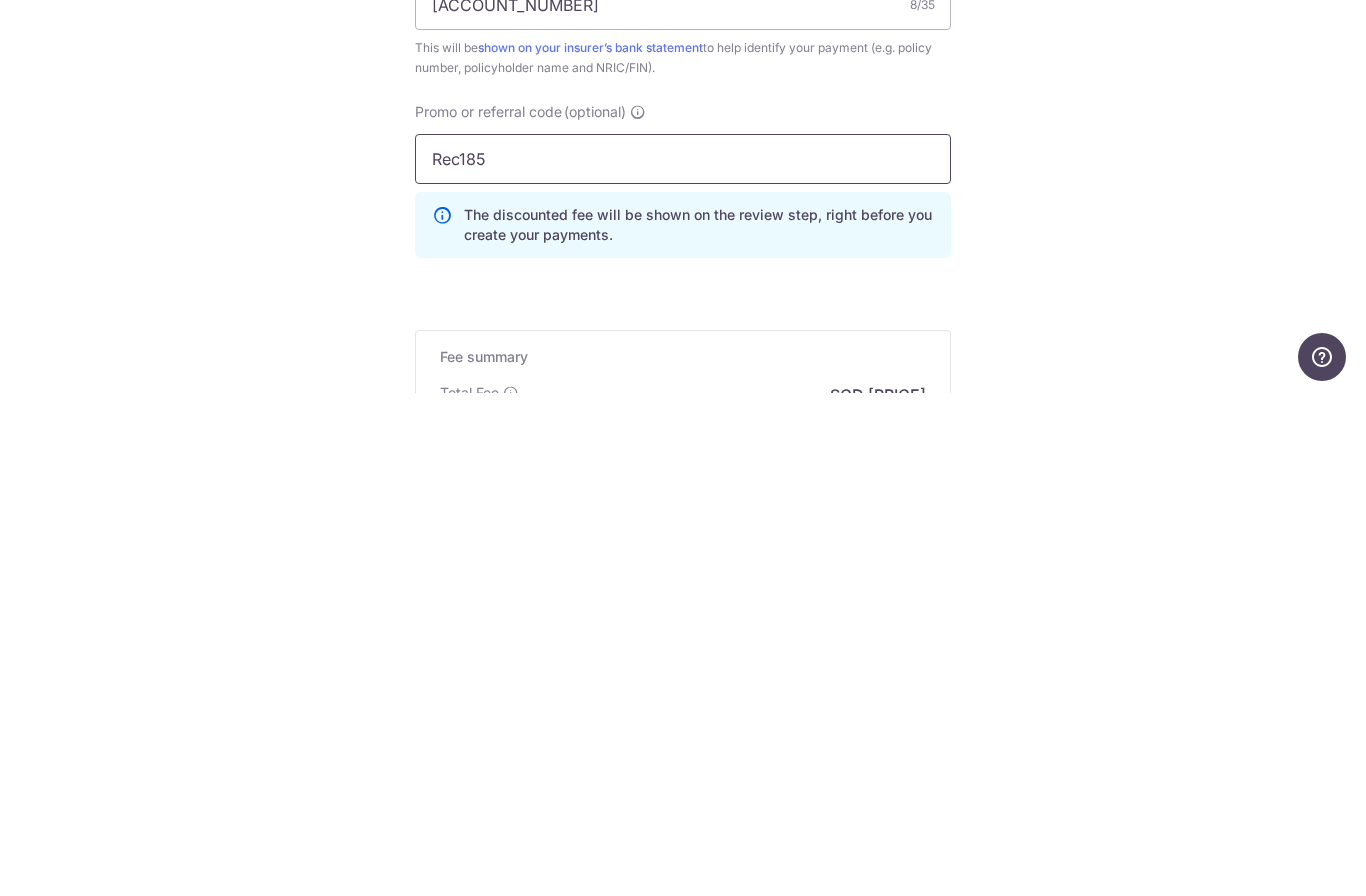 scroll, scrollTop: 1136, scrollLeft: 0, axis: vertical 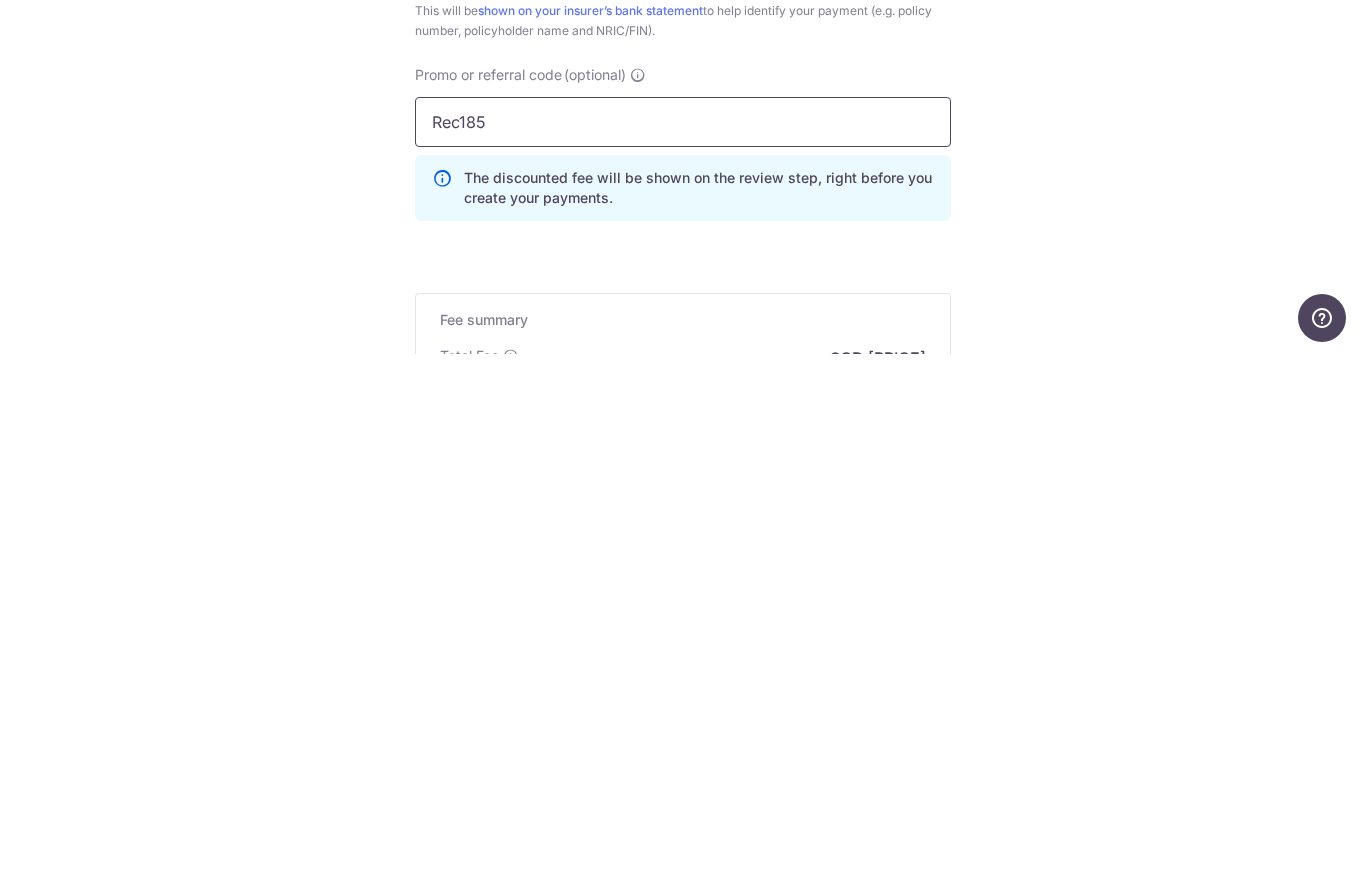 type on "Rec185" 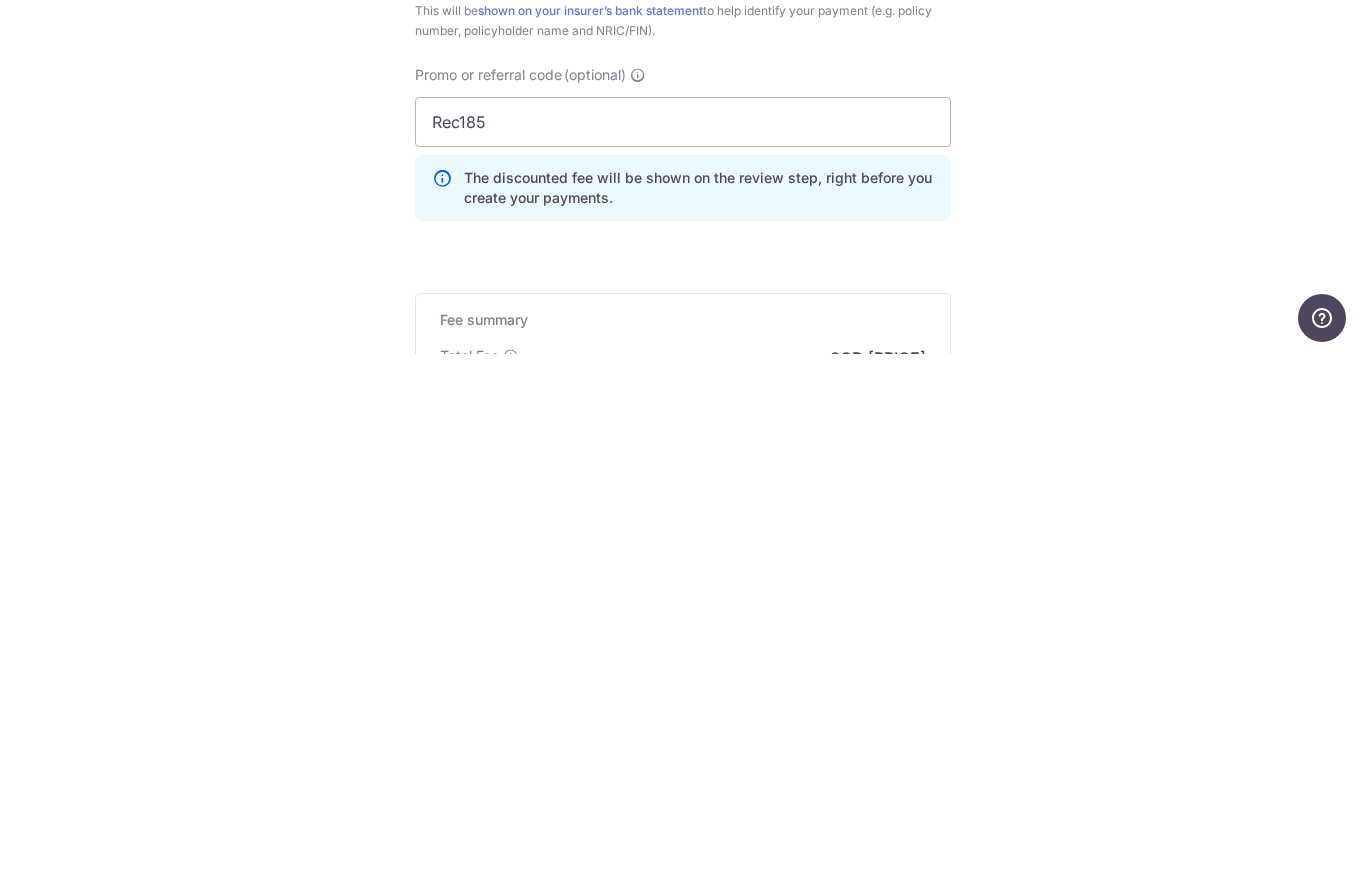 click on "Tell us more about your payment
Enter payment amount
SGD
2,188.80
2188.80
Select Card
**** 4333
Add credit card
Your Cards
**** 9744
**** 4333
Secure 256-bit SSL
Text
New card details
Card
Secure 256-bit SSL" at bounding box center (683, 192) 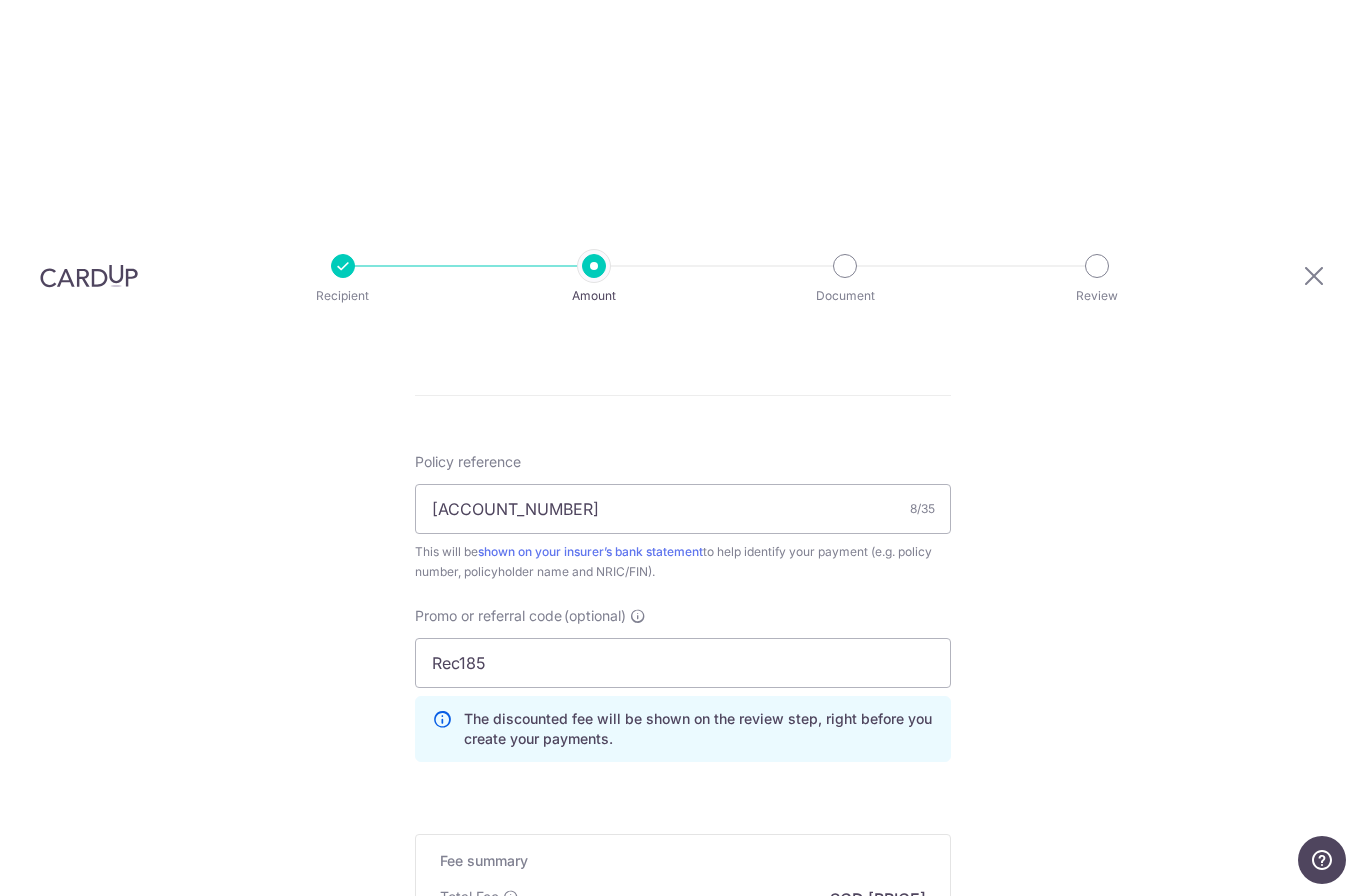 scroll, scrollTop: 1136, scrollLeft: 0, axis: vertical 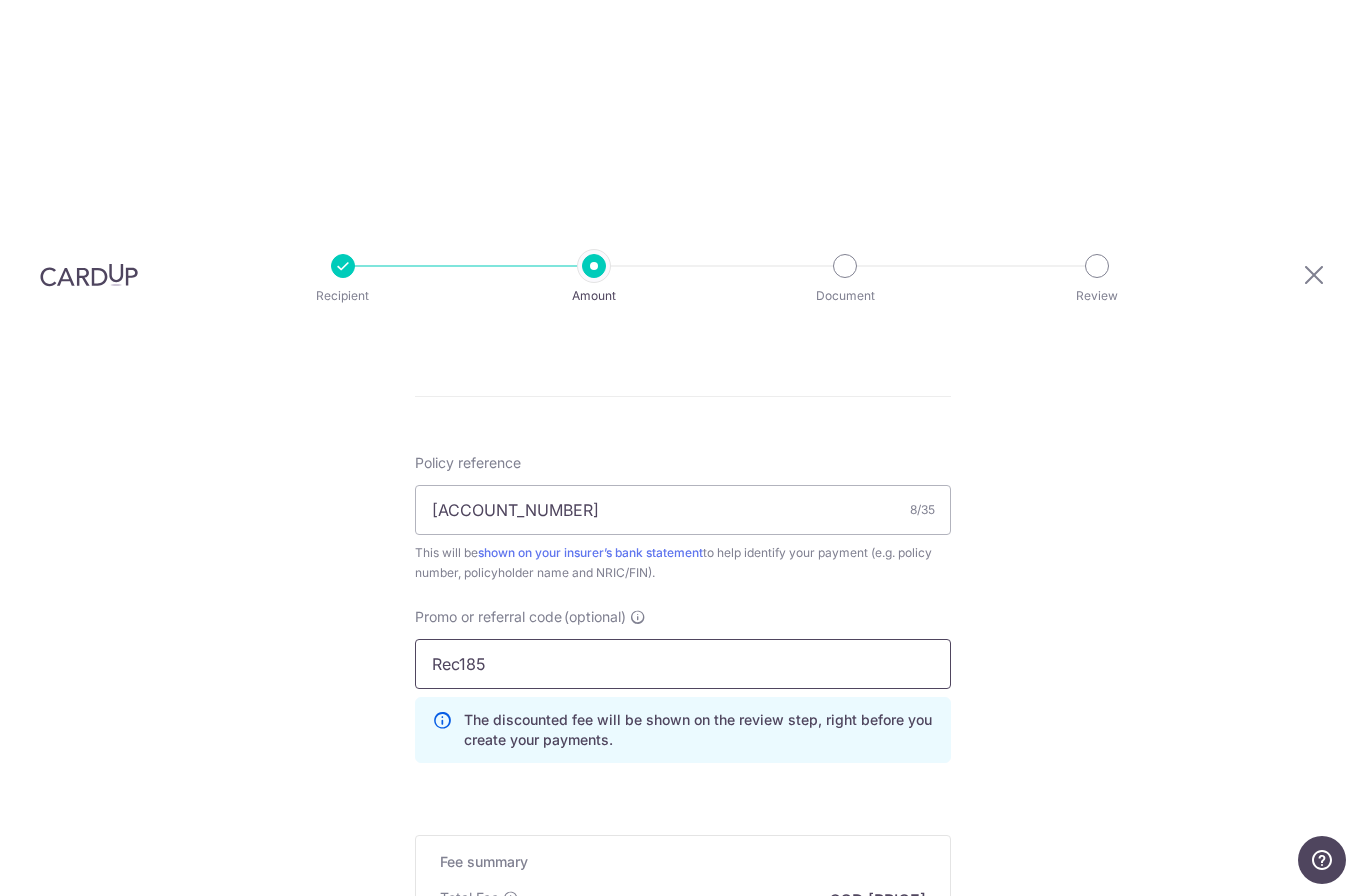 click on "Rec185" at bounding box center (683, 664) 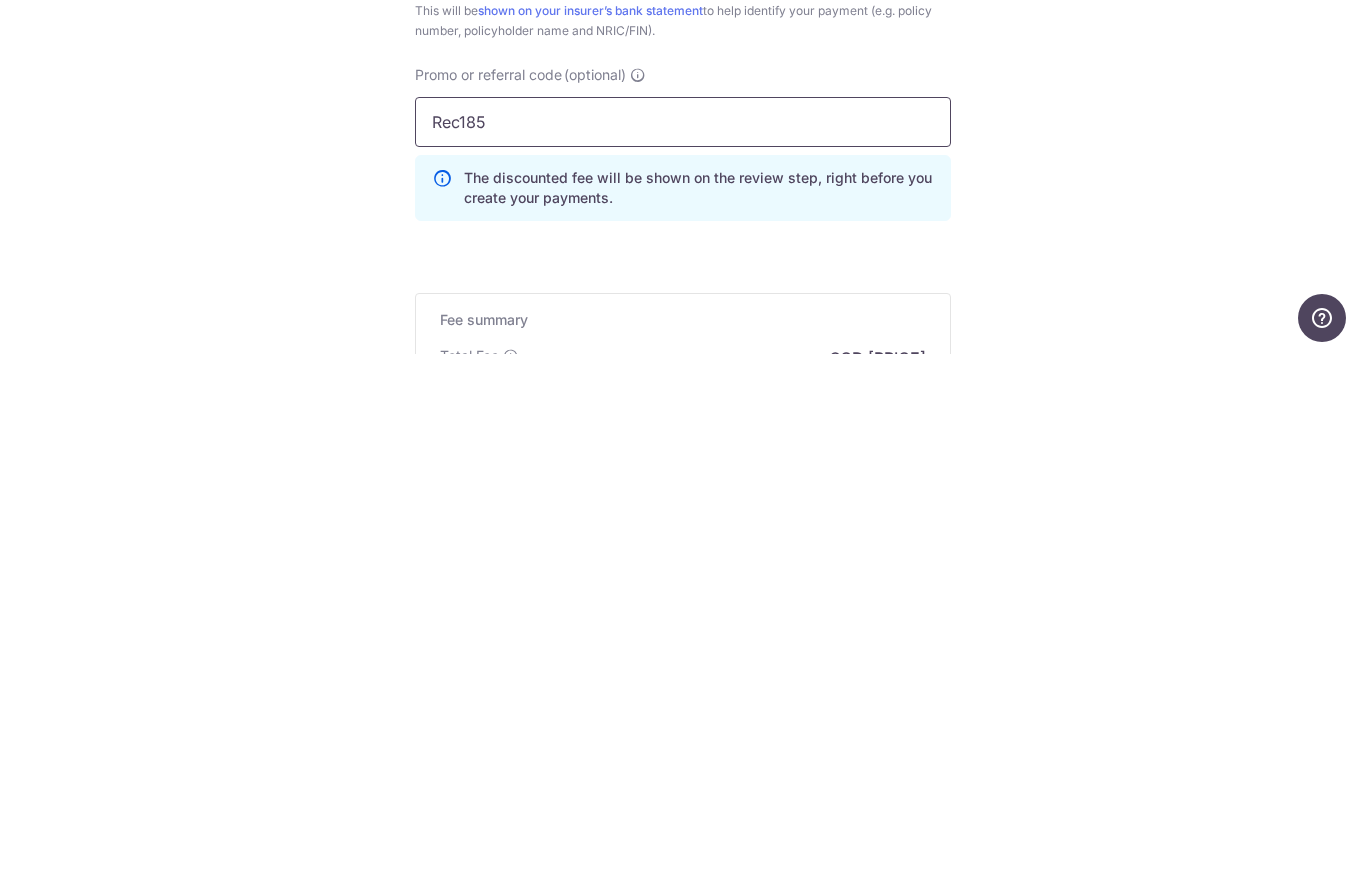 scroll, scrollTop: 82, scrollLeft: 0, axis: vertical 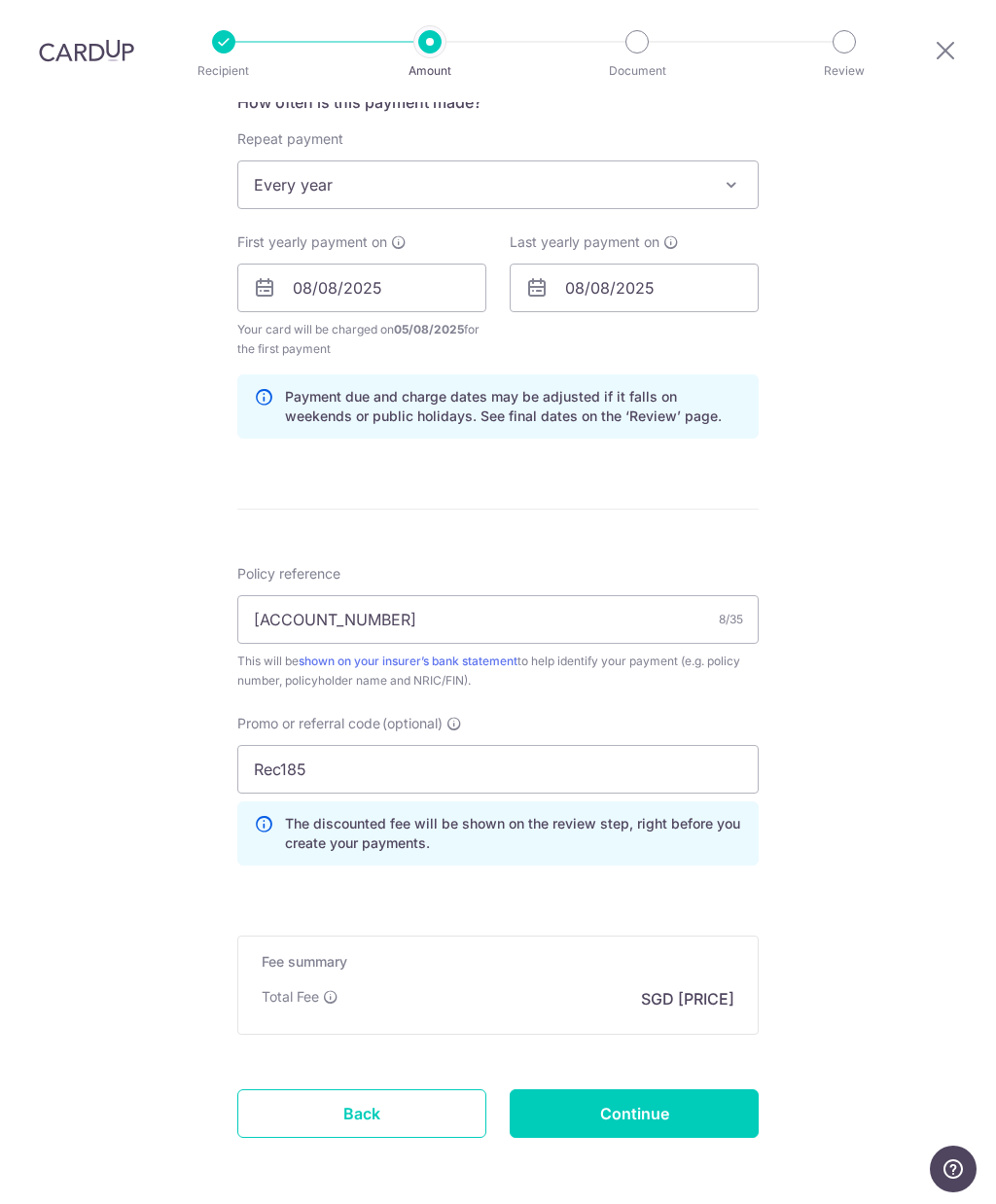 click on "Continue" at bounding box center [634, 1114] 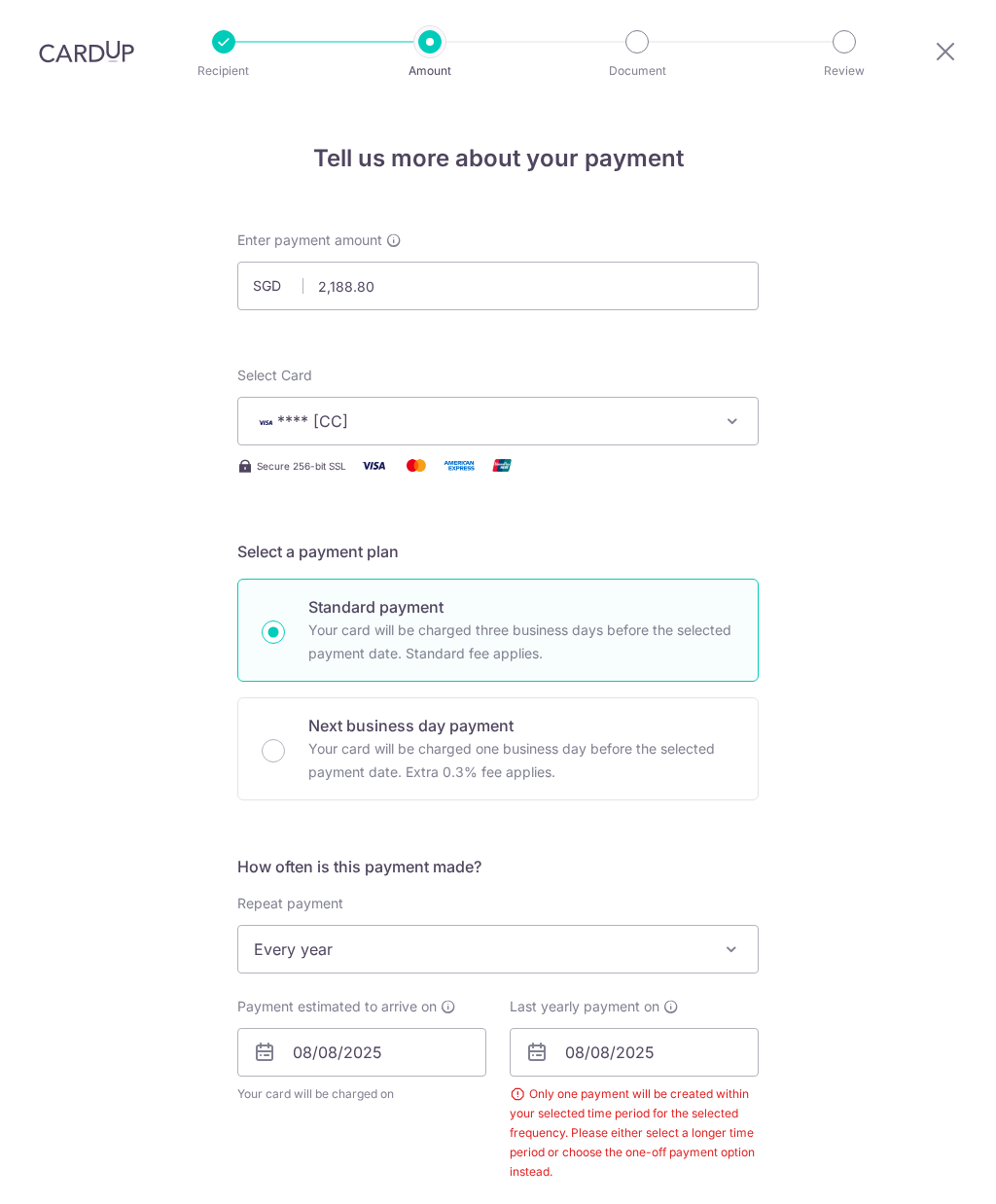 scroll, scrollTop: 80, scrollLeft: 0, axis: vertical 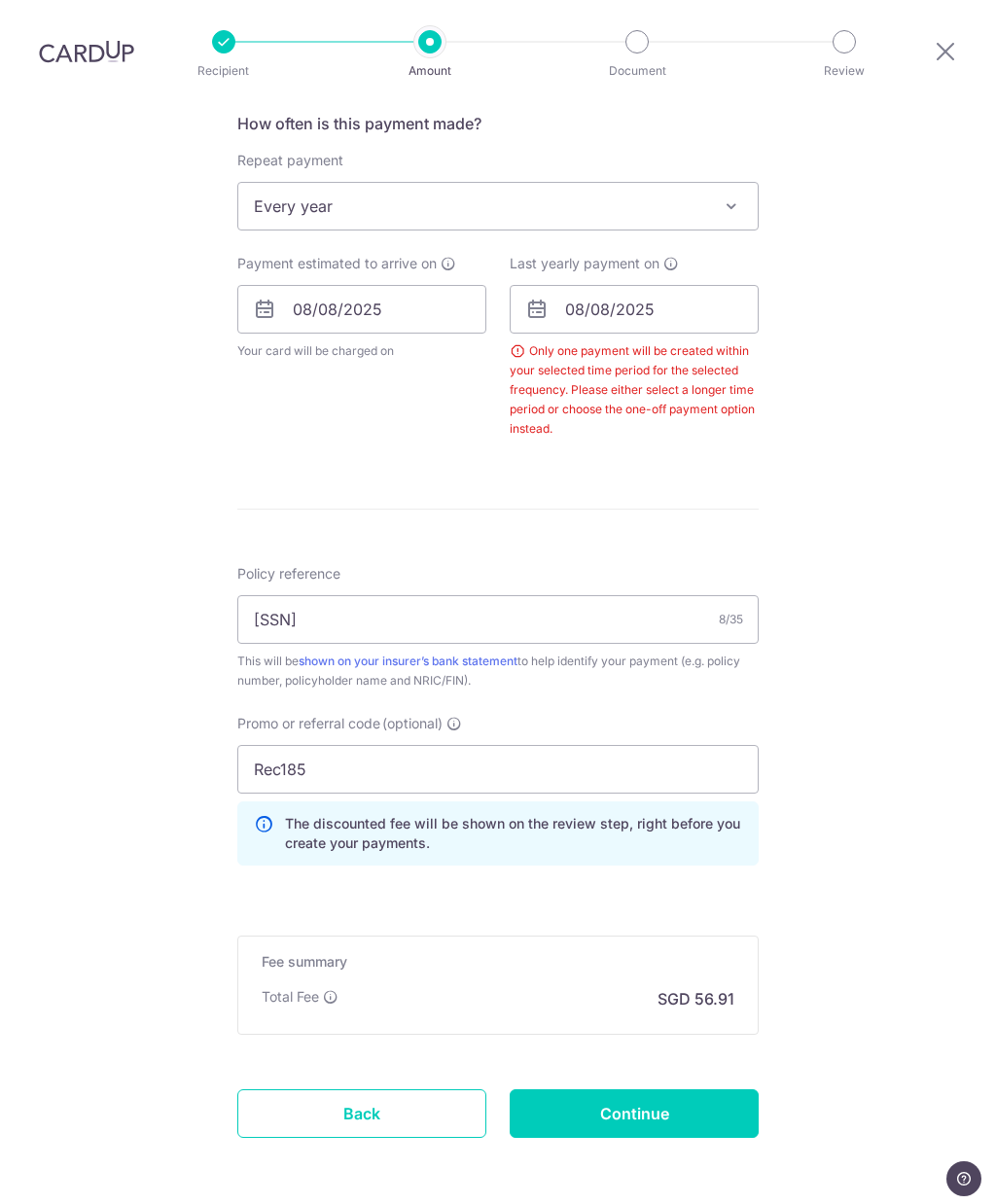 click on "Continue" at bounding box center [634, 1114] 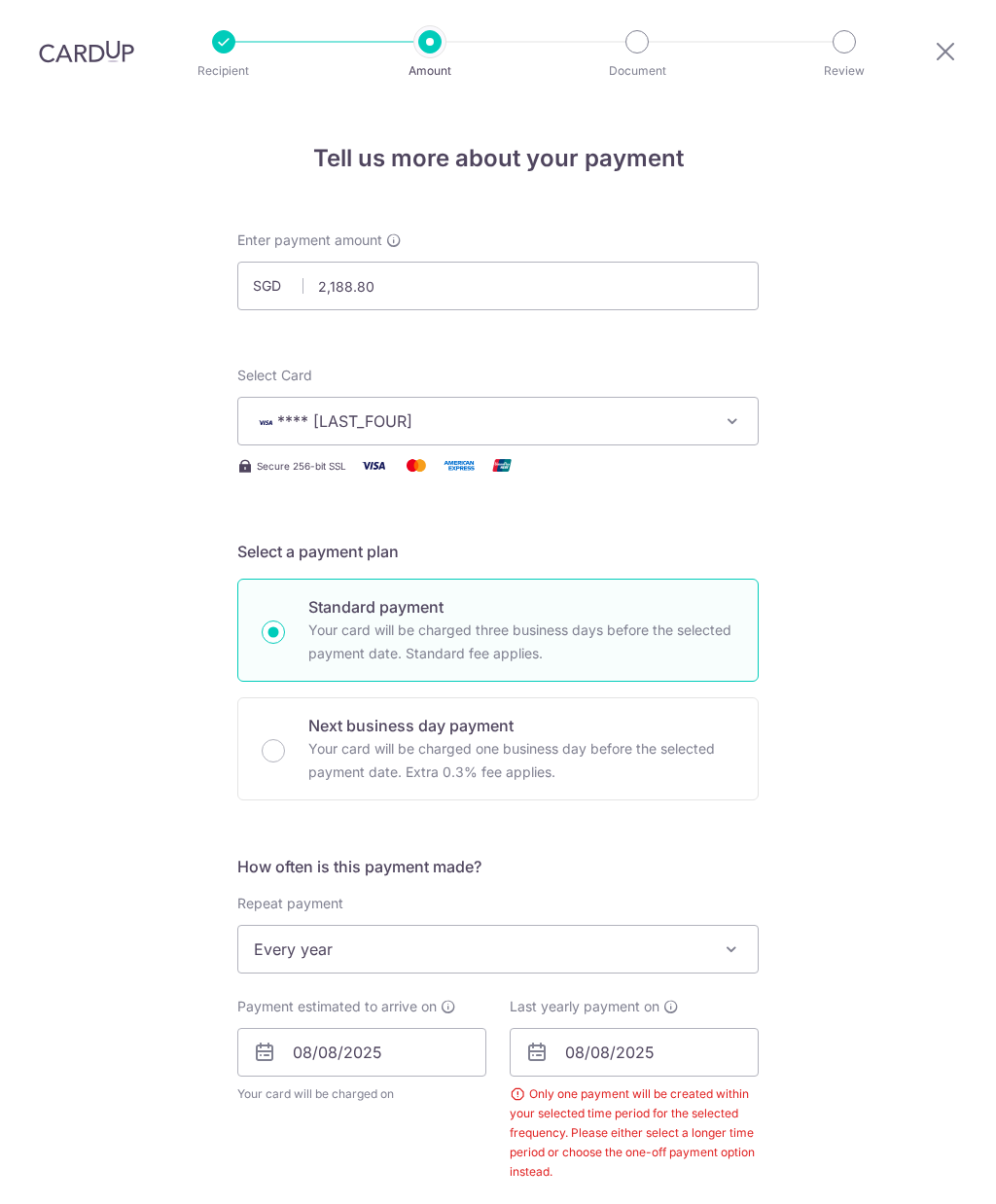 scroll, scrollTop: 80, scrollLeft: 0, axis: vertical 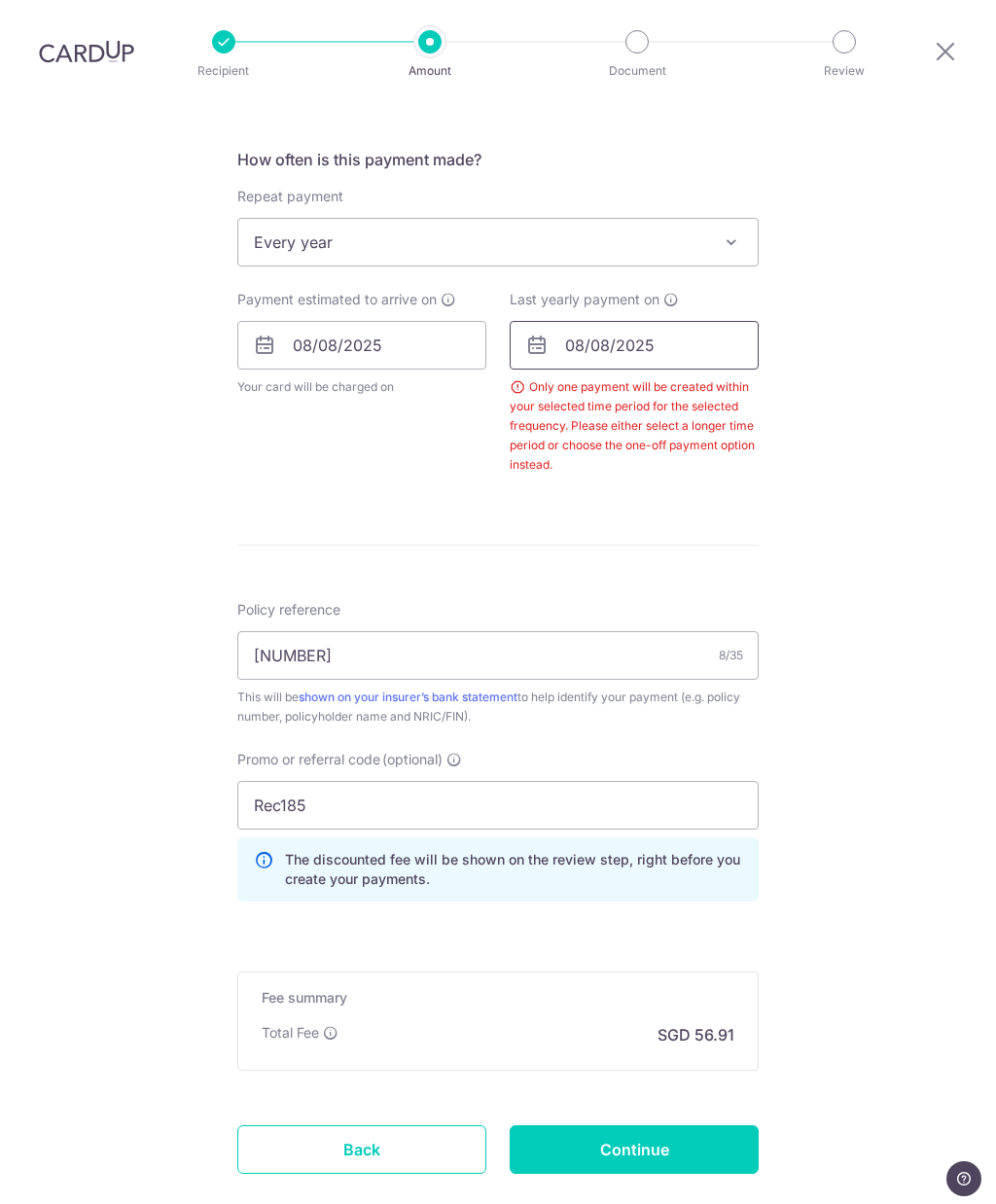 click on "08/08/2025" at bounding box center (634, 345) 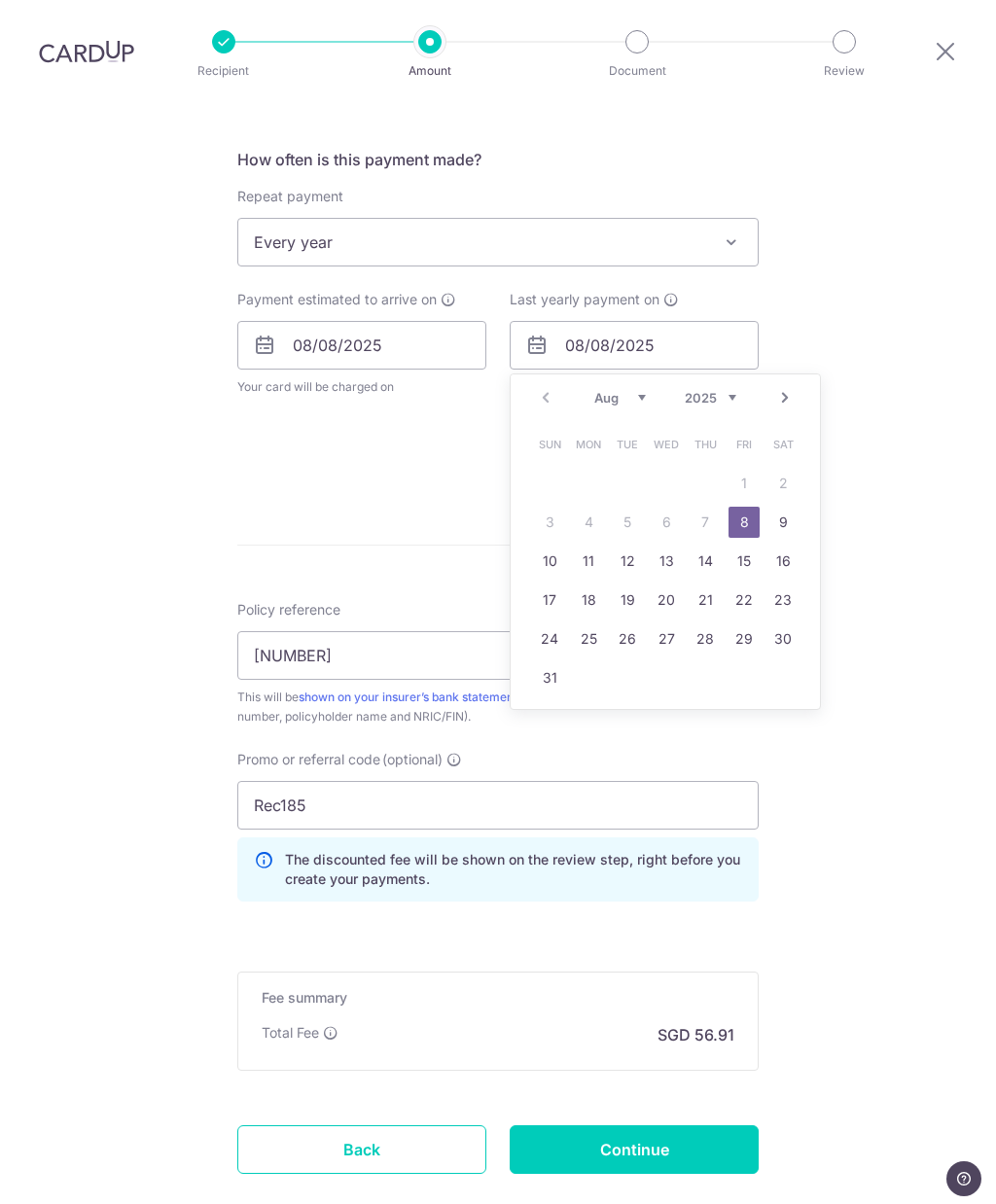 click on "2025 2026 2027 2028 2029 2030 2031 2032 2033 2034 2035" at bounding box center (710, 398) 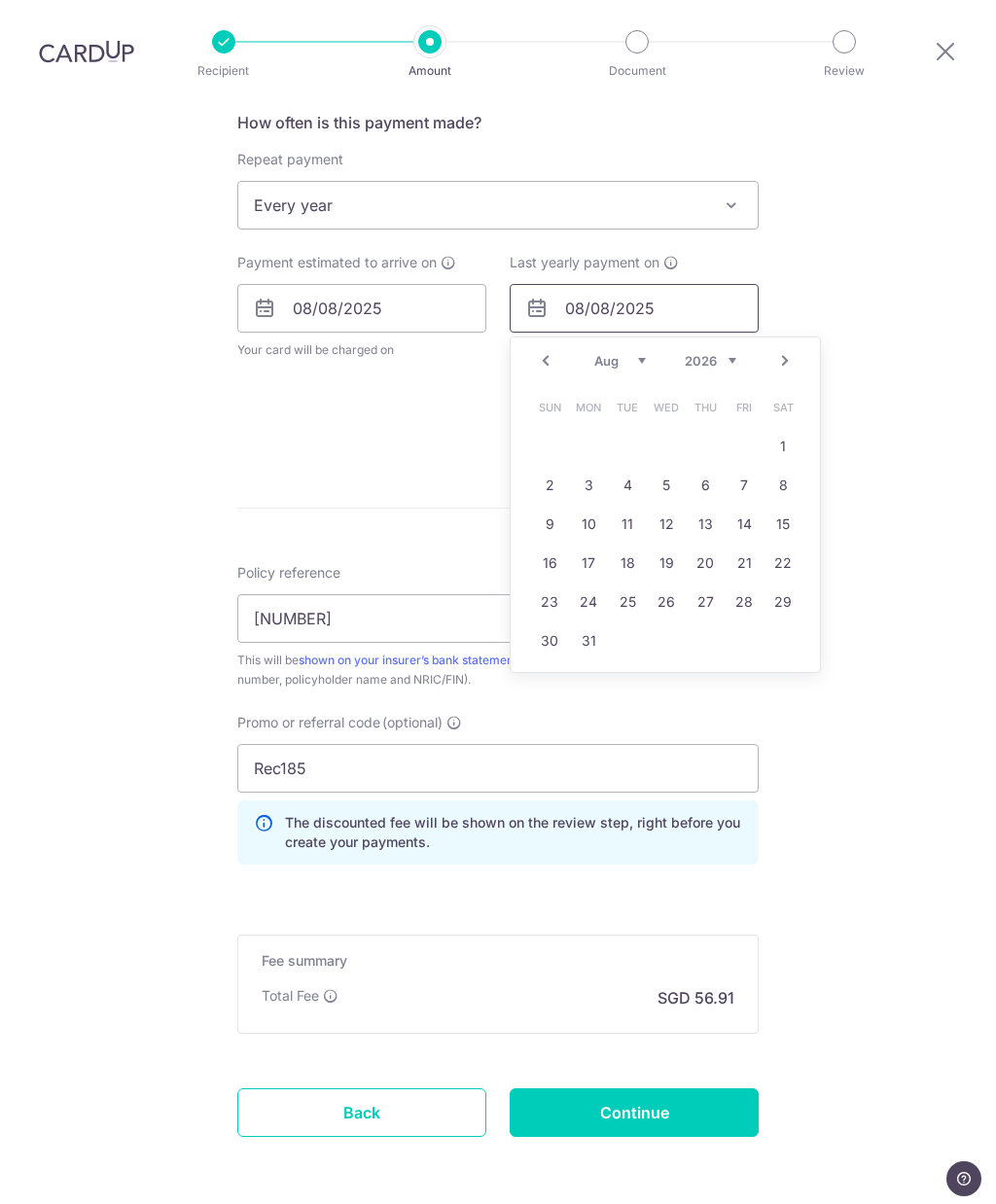 scroll, scrollTop: 743, scrollLeft: 0, axis: vertical 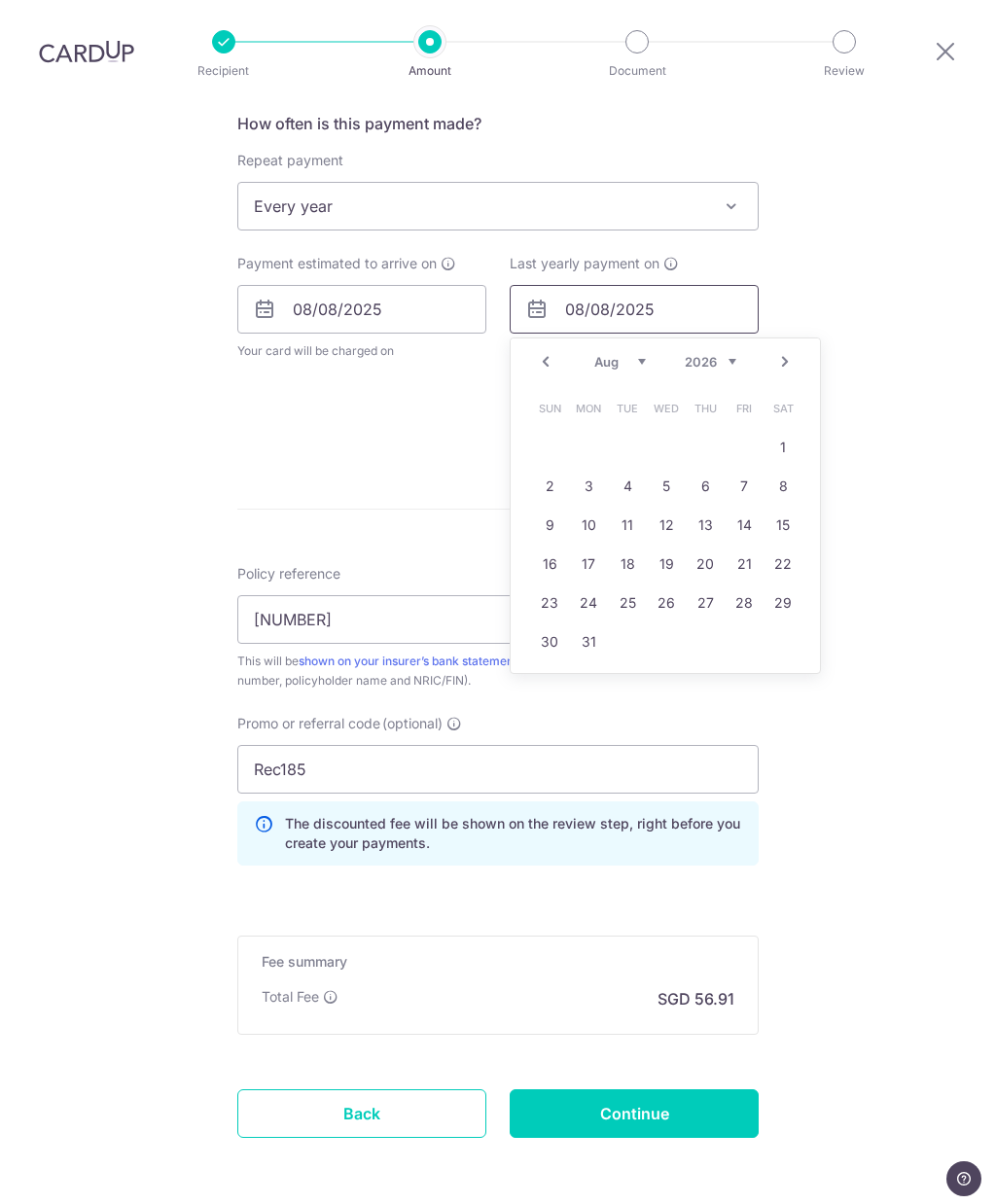 click on "08/08/2025" at bounding box center (634, 309) 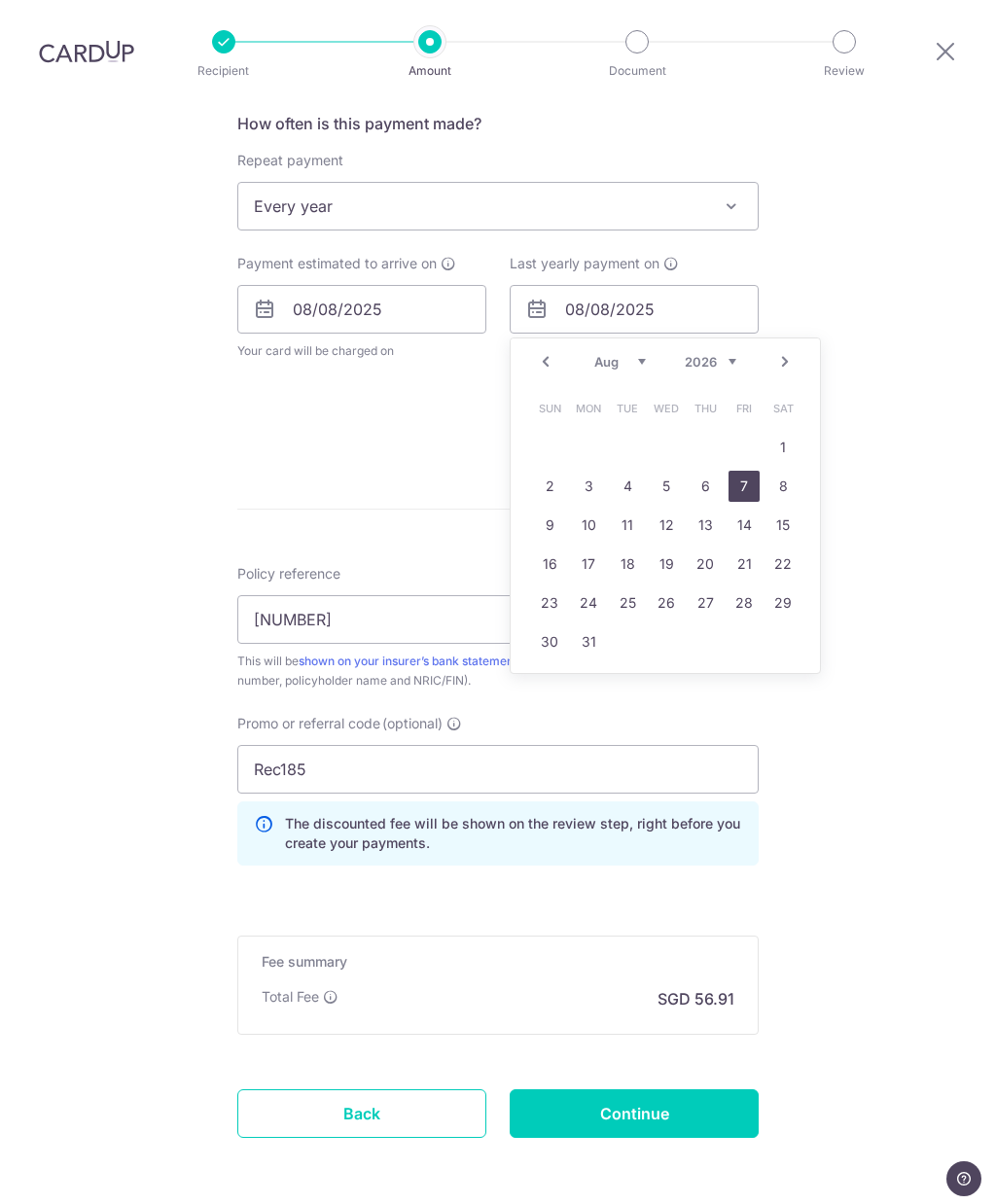 click on "7" at bounding box center (744, 486) 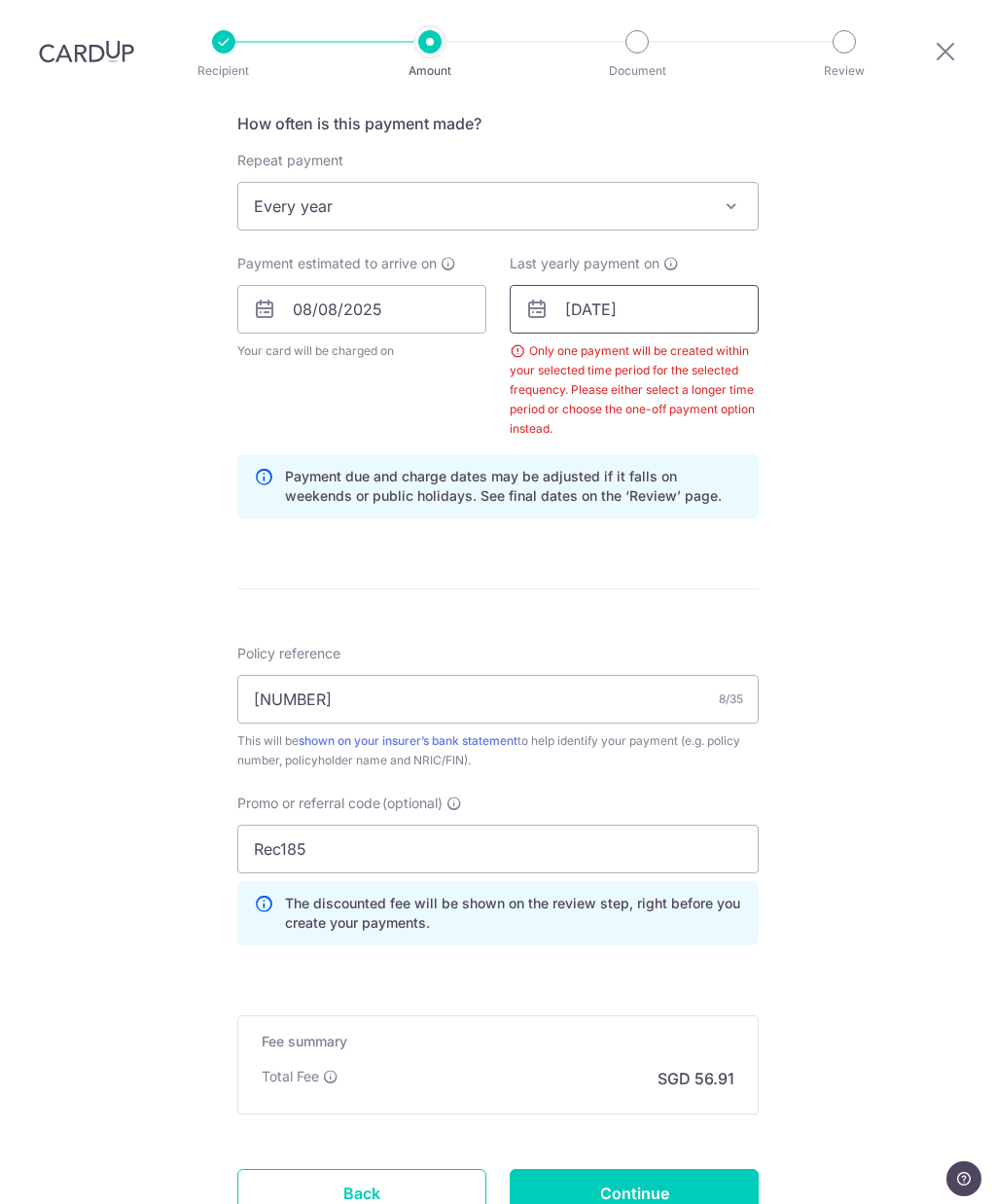 click on "07/08/2026" at bounding box center (634, 309) 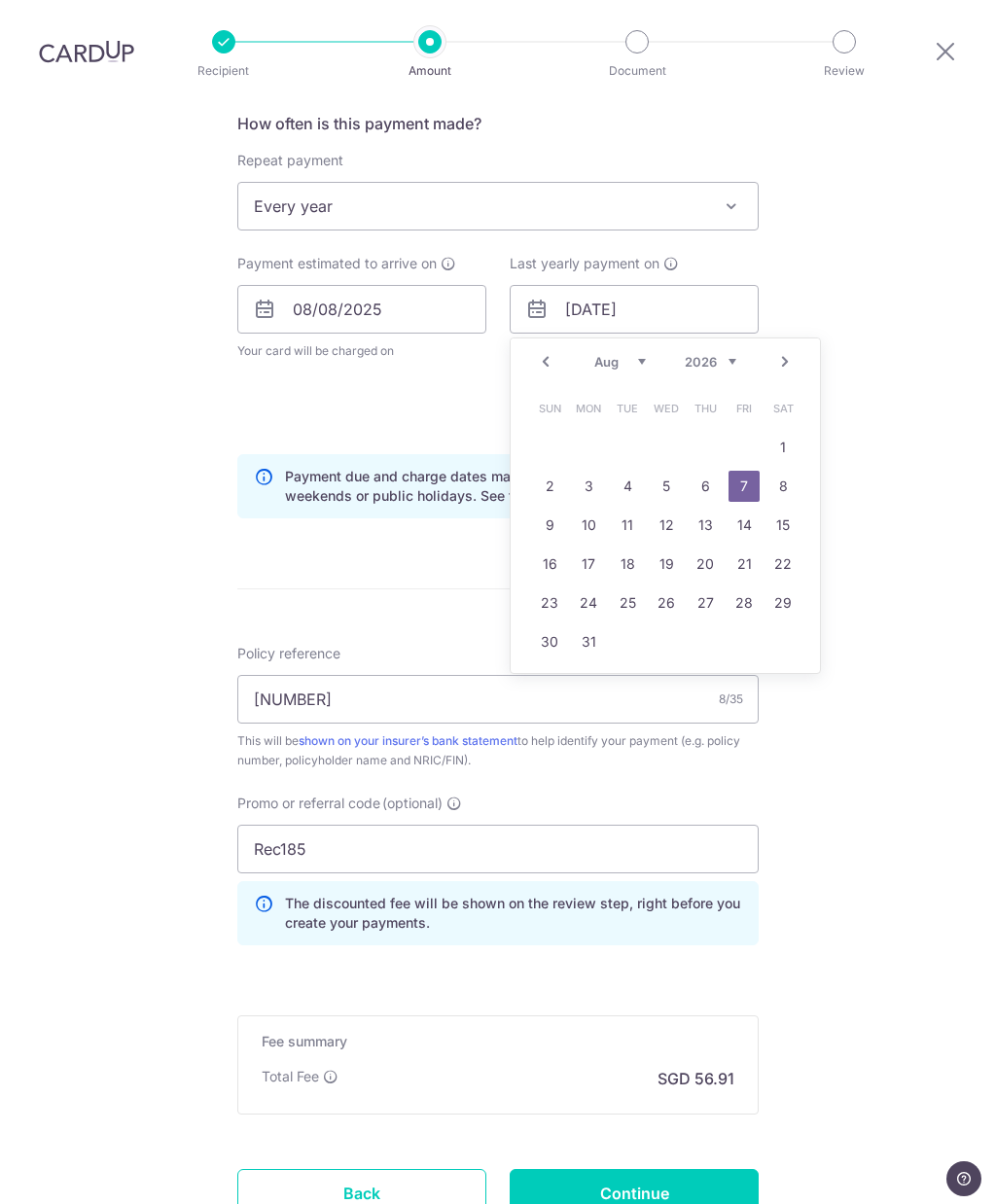 click on "8" at bounding box center [783, 486] 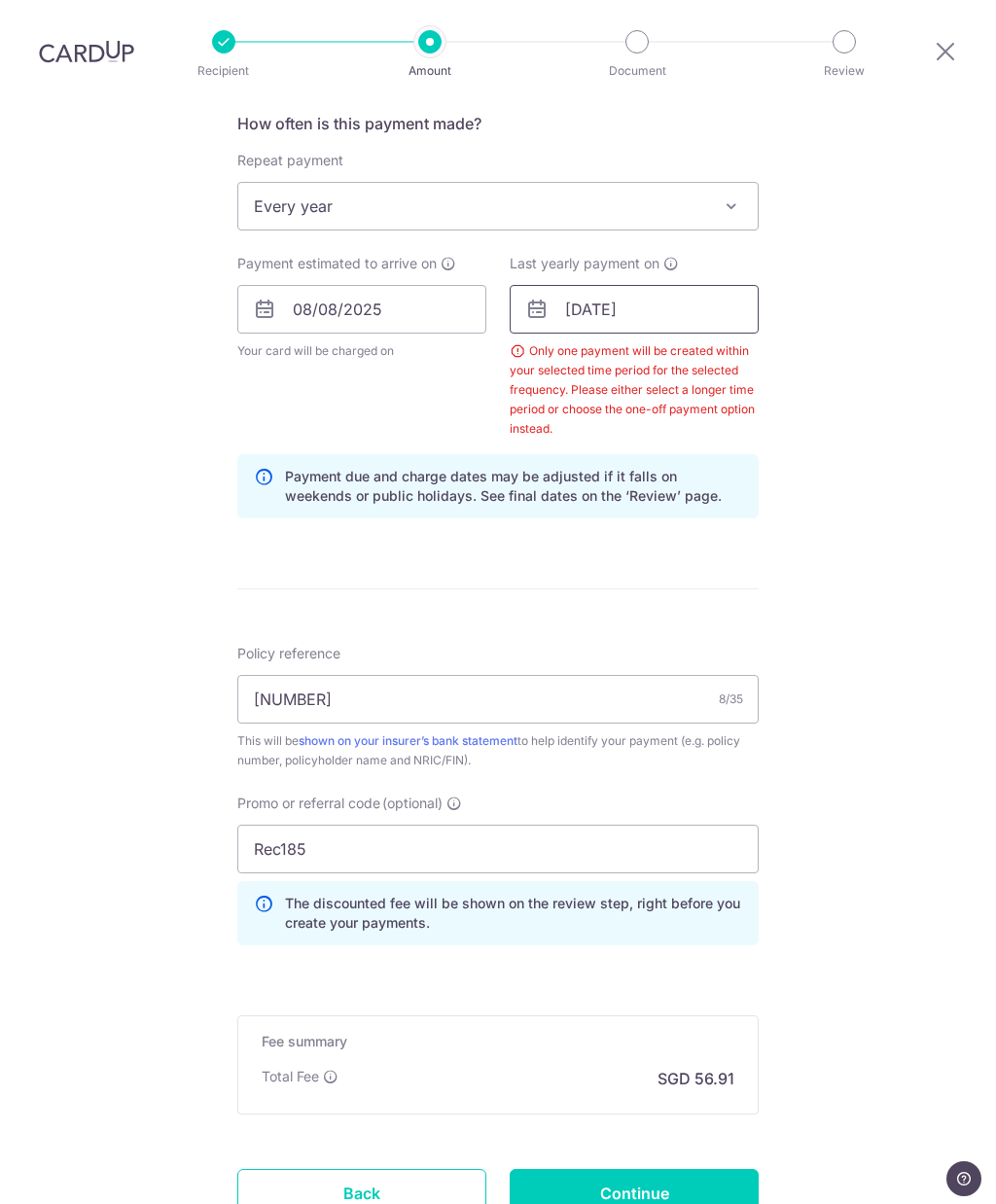 click on "[DATE]" at bounding box center [634, 309] 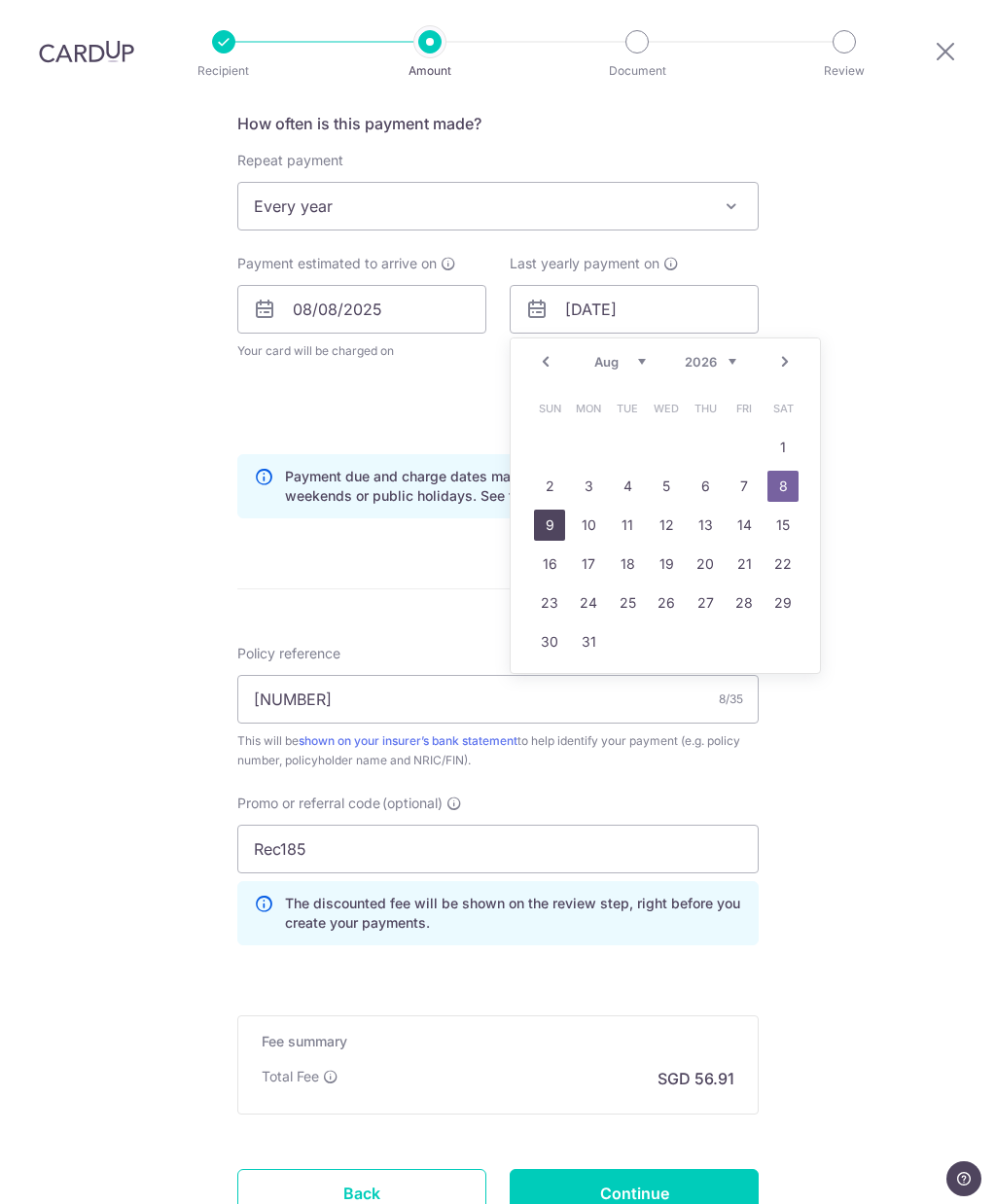 click on "9" at bounding box center [550, 525] 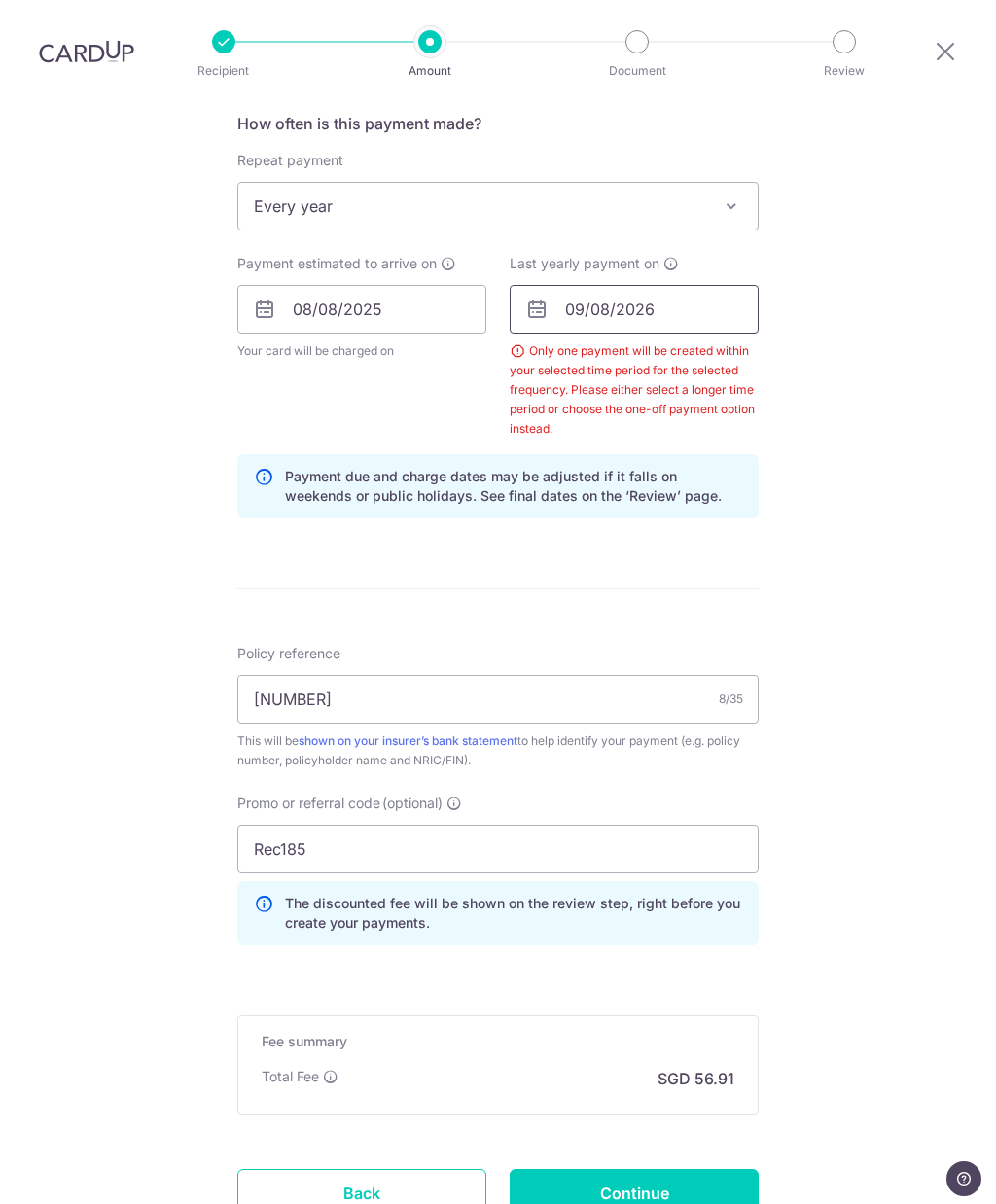 click on "09/08/2026" at bounding box center [634, 309] 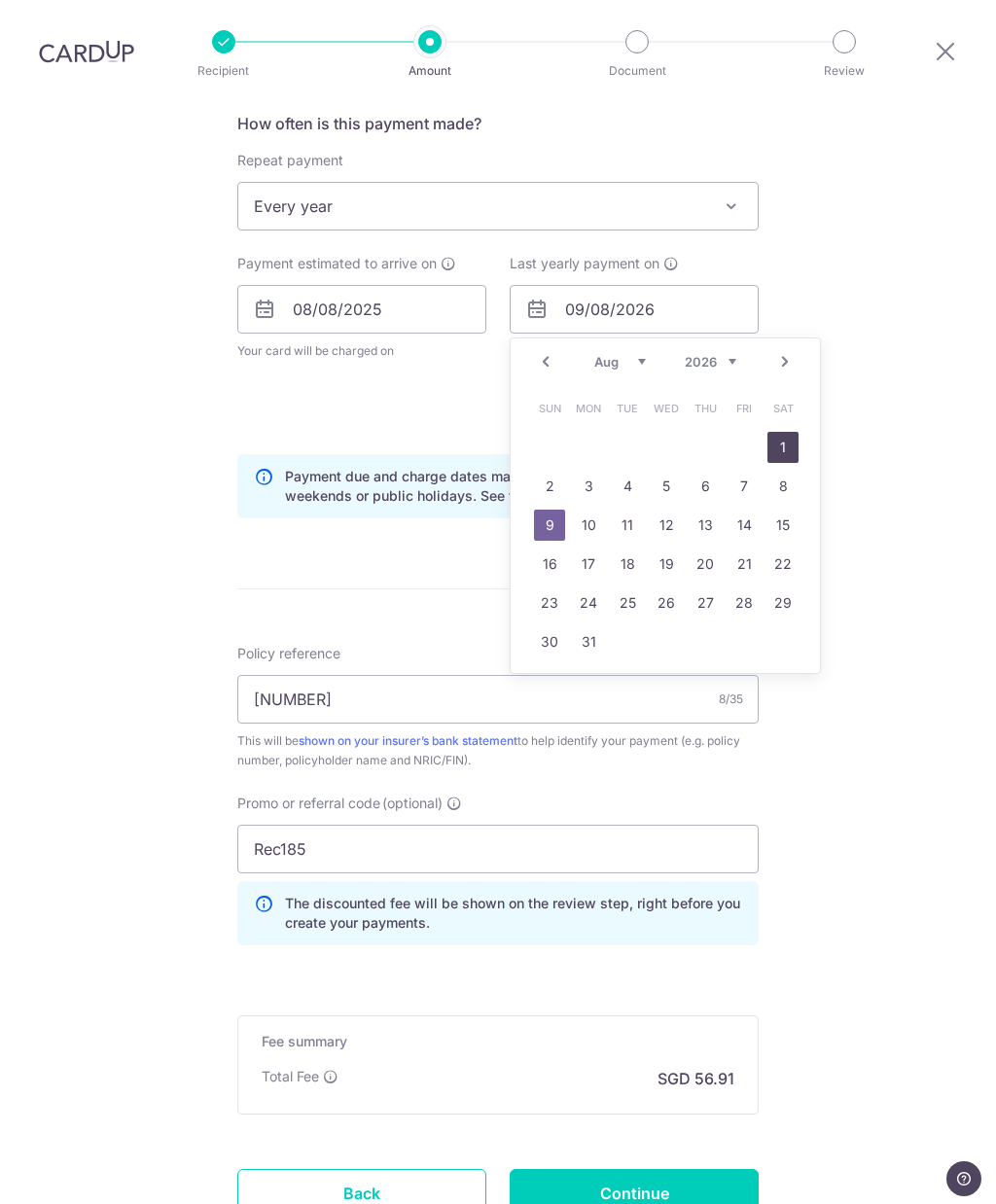 click on "1" at bounding box center [783, 447] 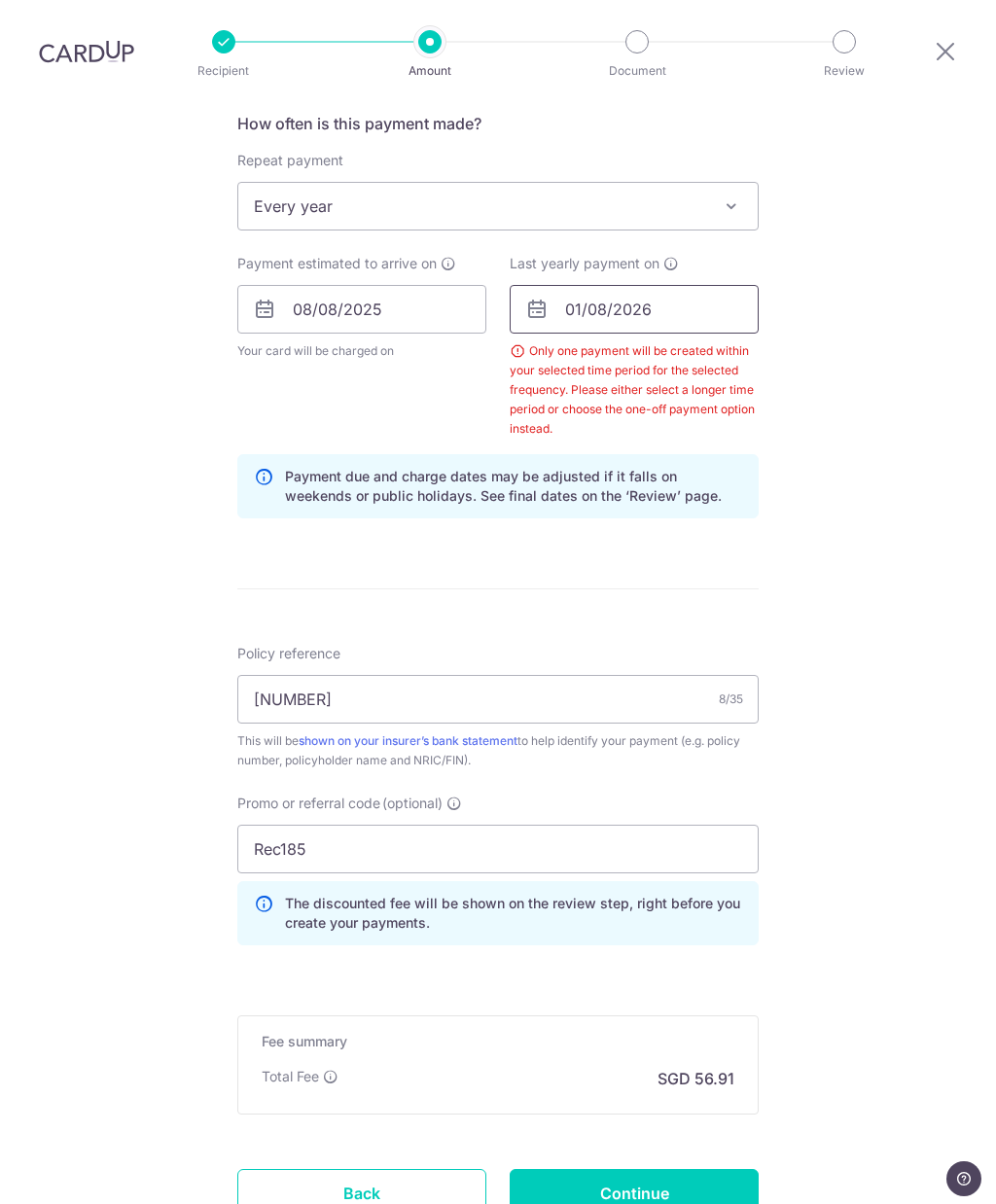 click on "01/08/2026" at bounding box center [634, 309] 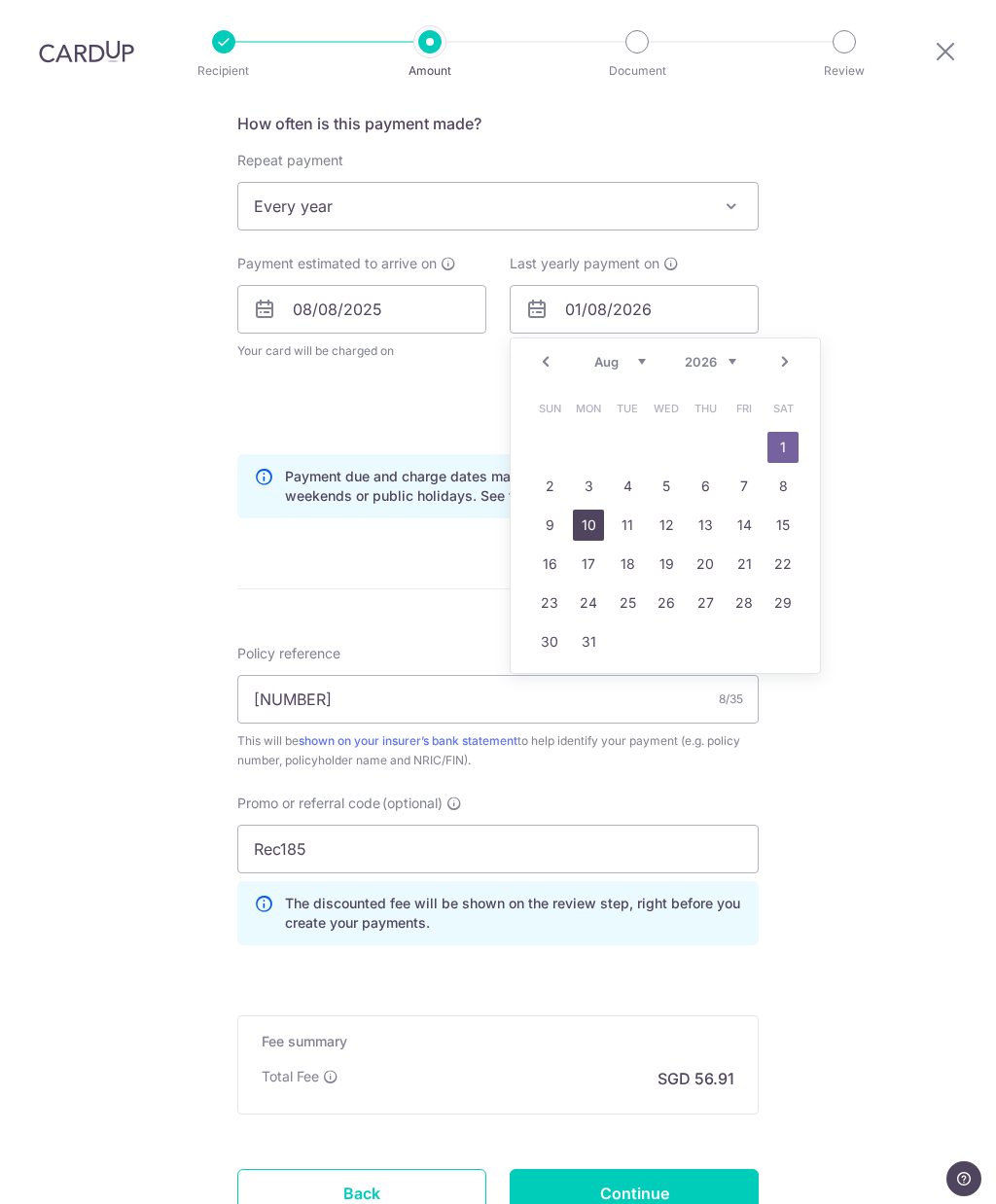 click on "10" at bounding box center [588, 525] 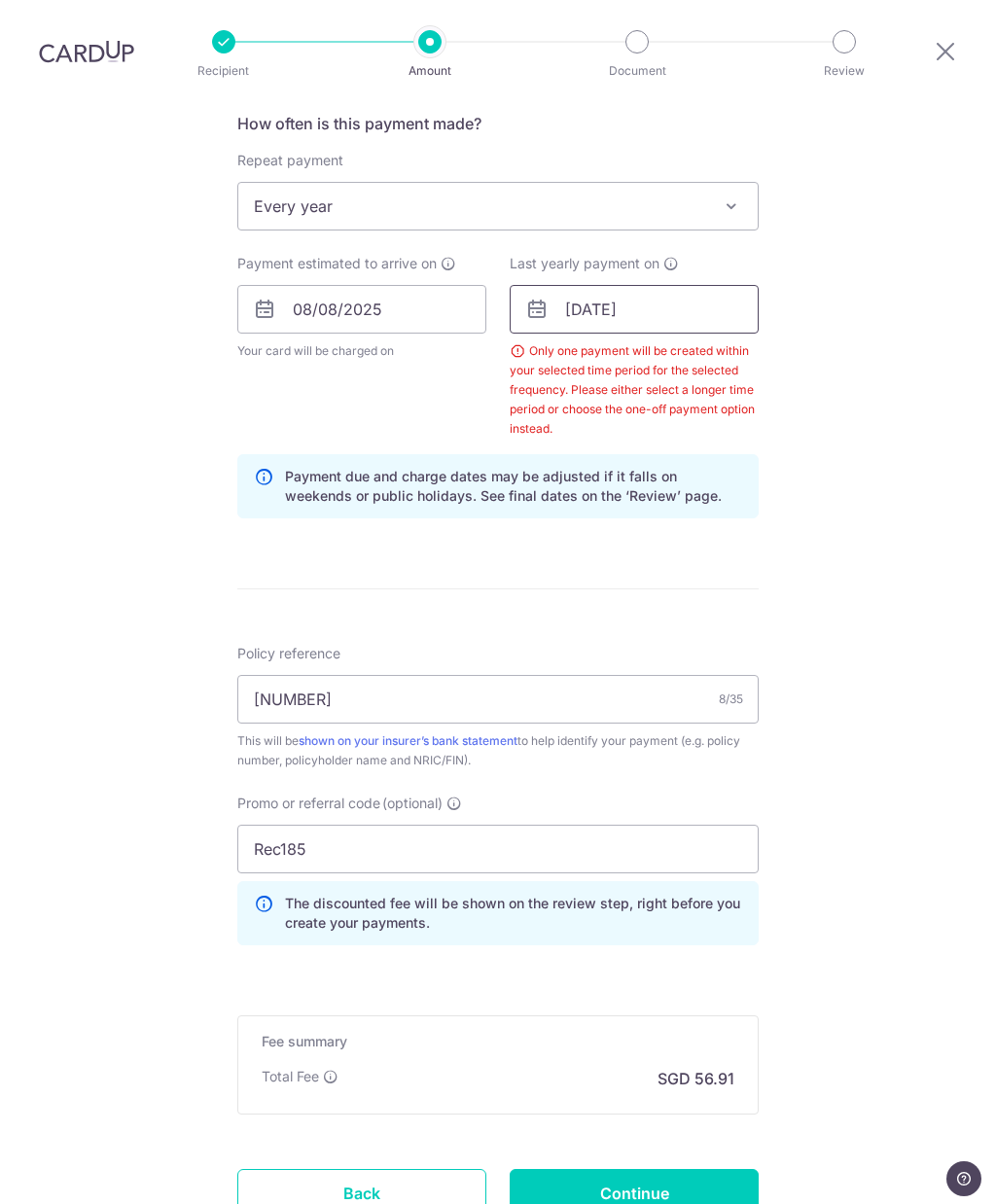 click on "10/08/2026" at bounding box center (634, 309) 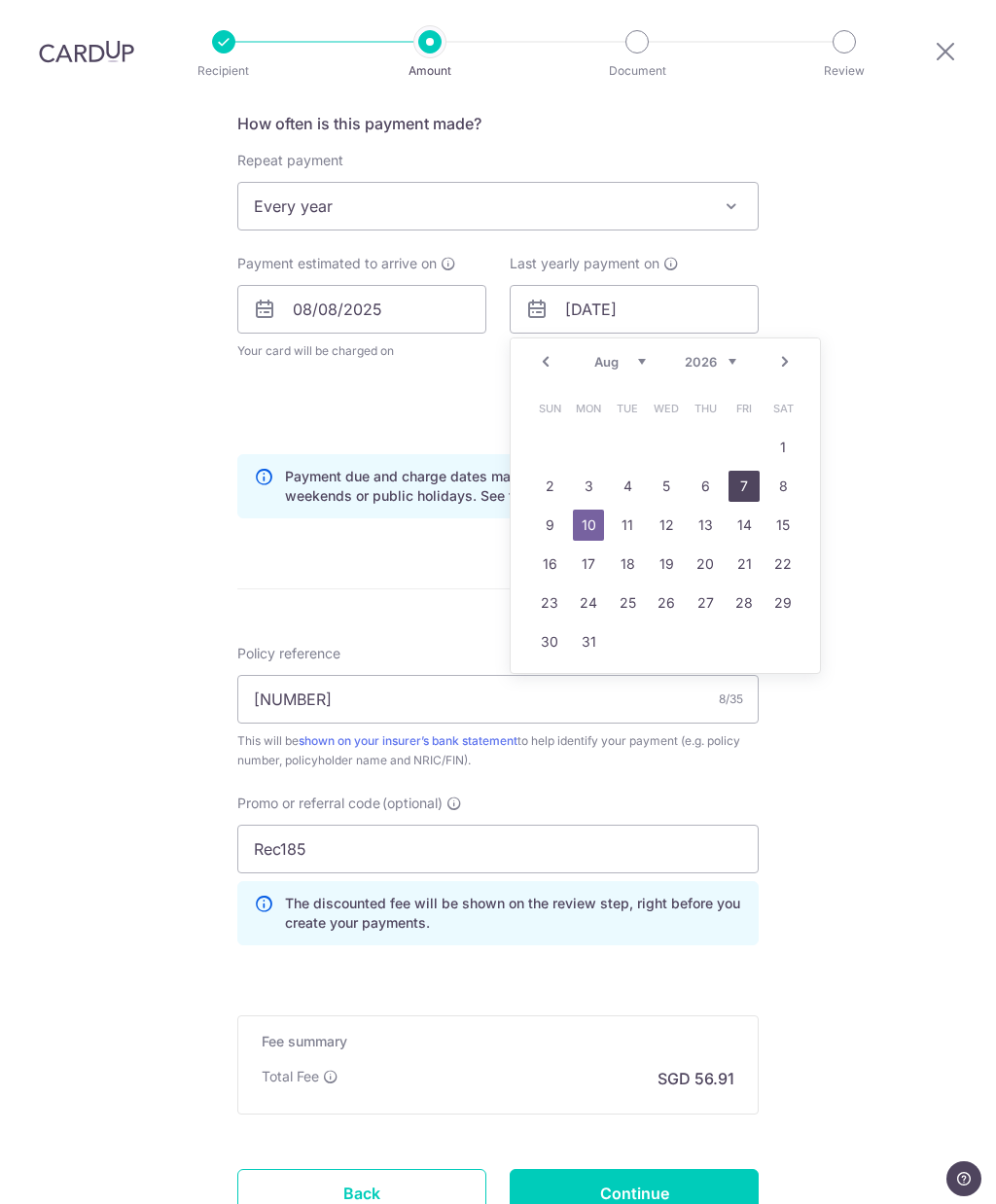 click on "7" at bounding box center [744, 486] 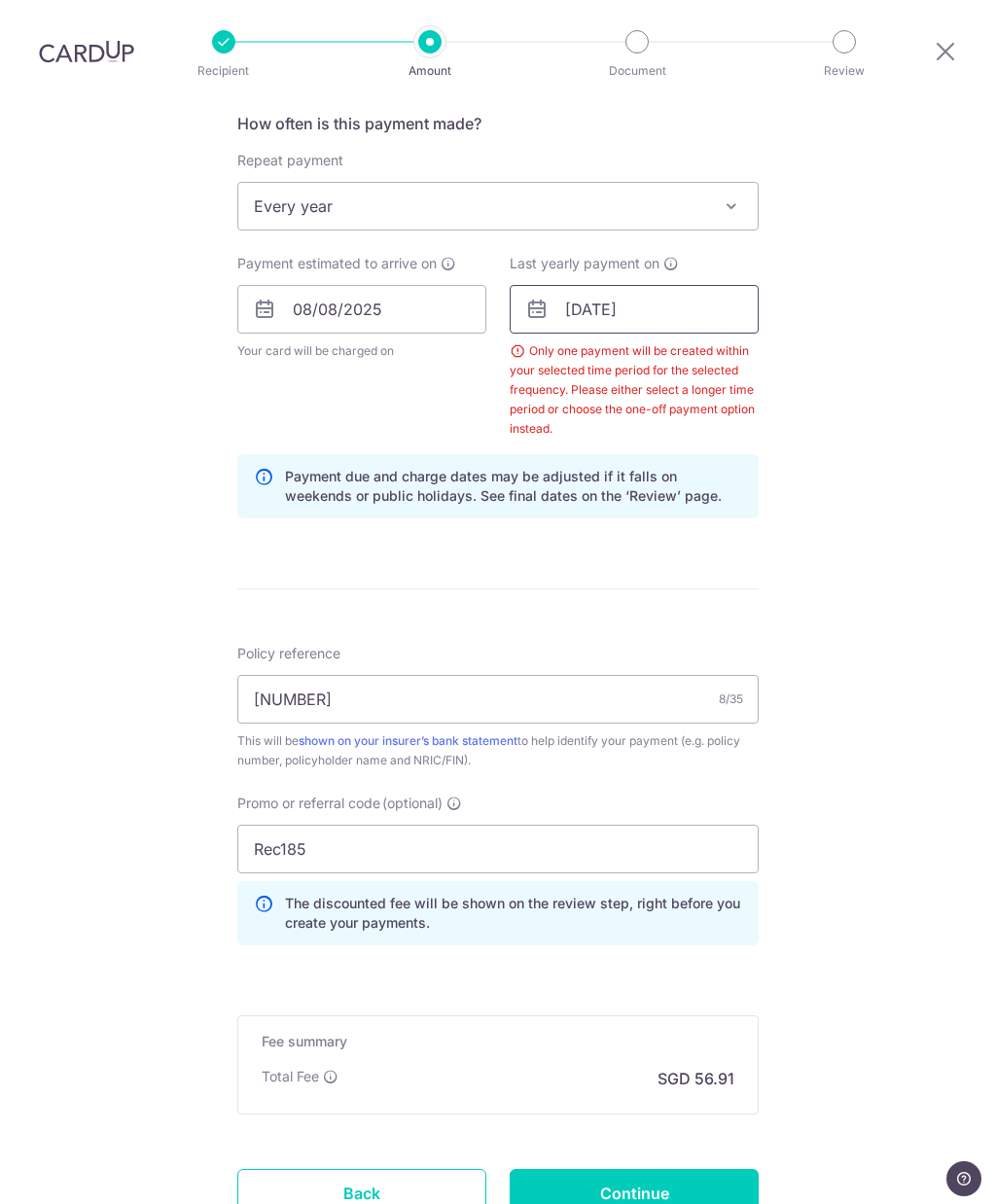 click on "07/08/2026" at bounding box center [634, 309] 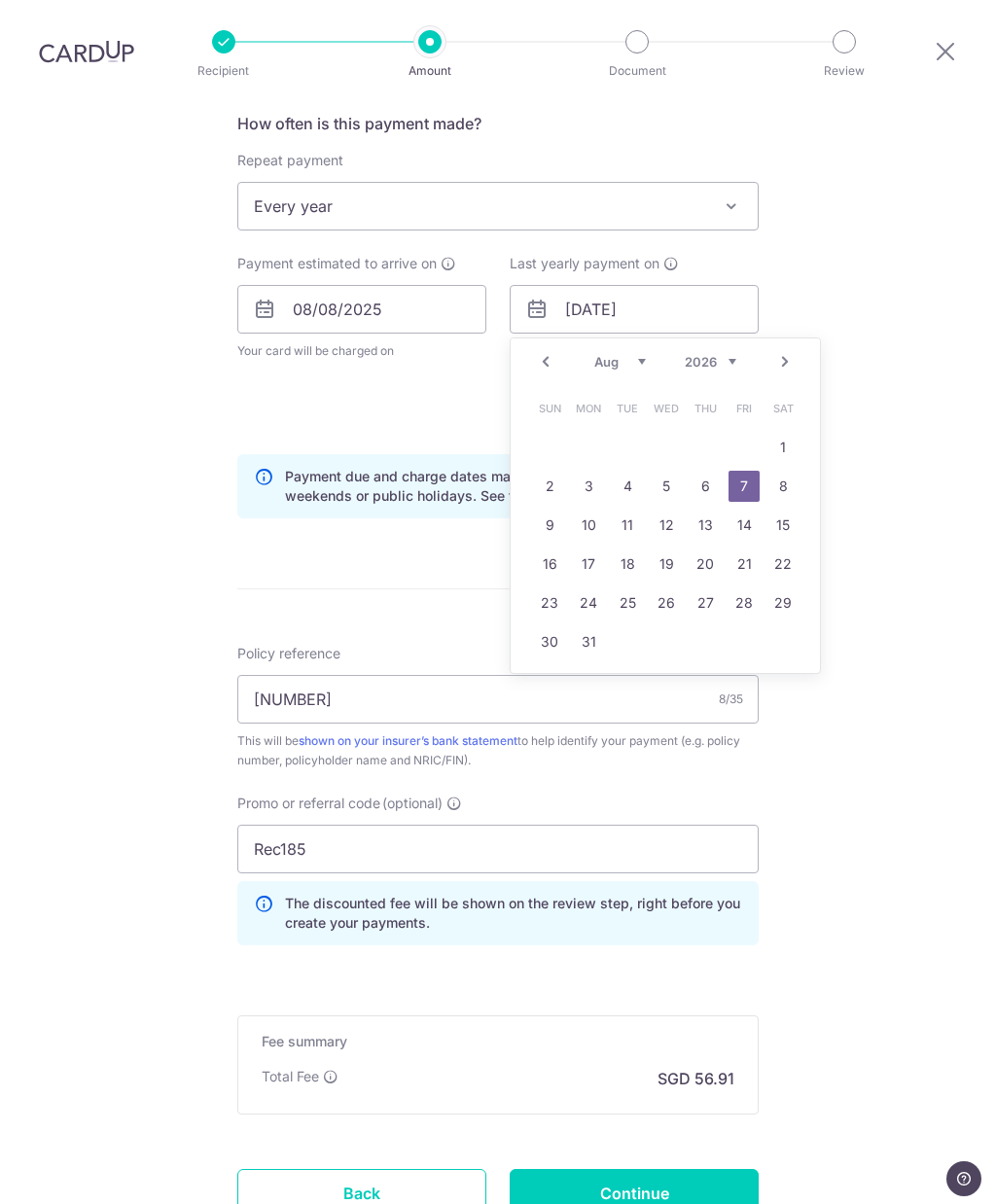 click on "11" at bounding box center (627, 525) 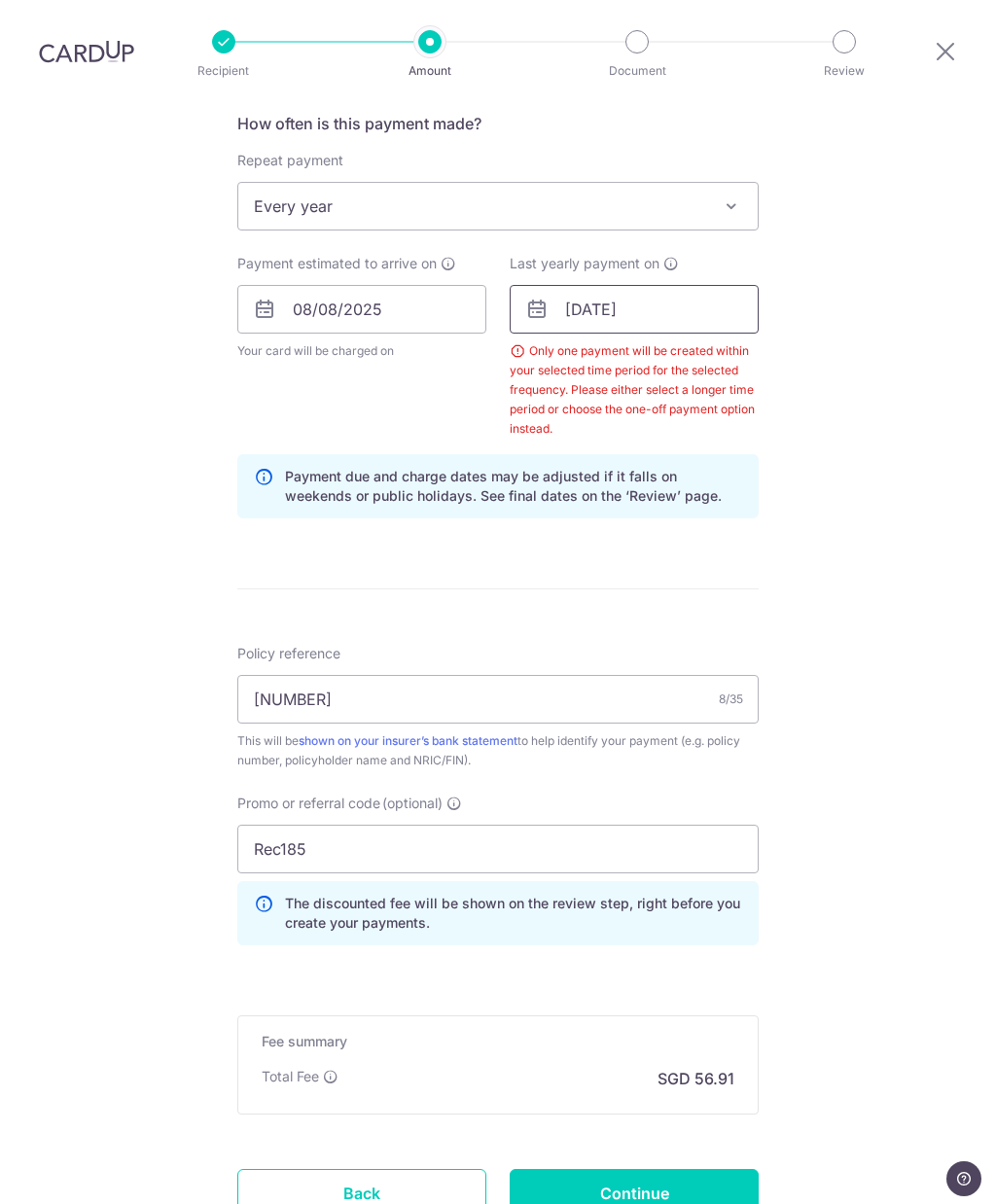 click on "11/08/2026" at bounding box center (634, 309) 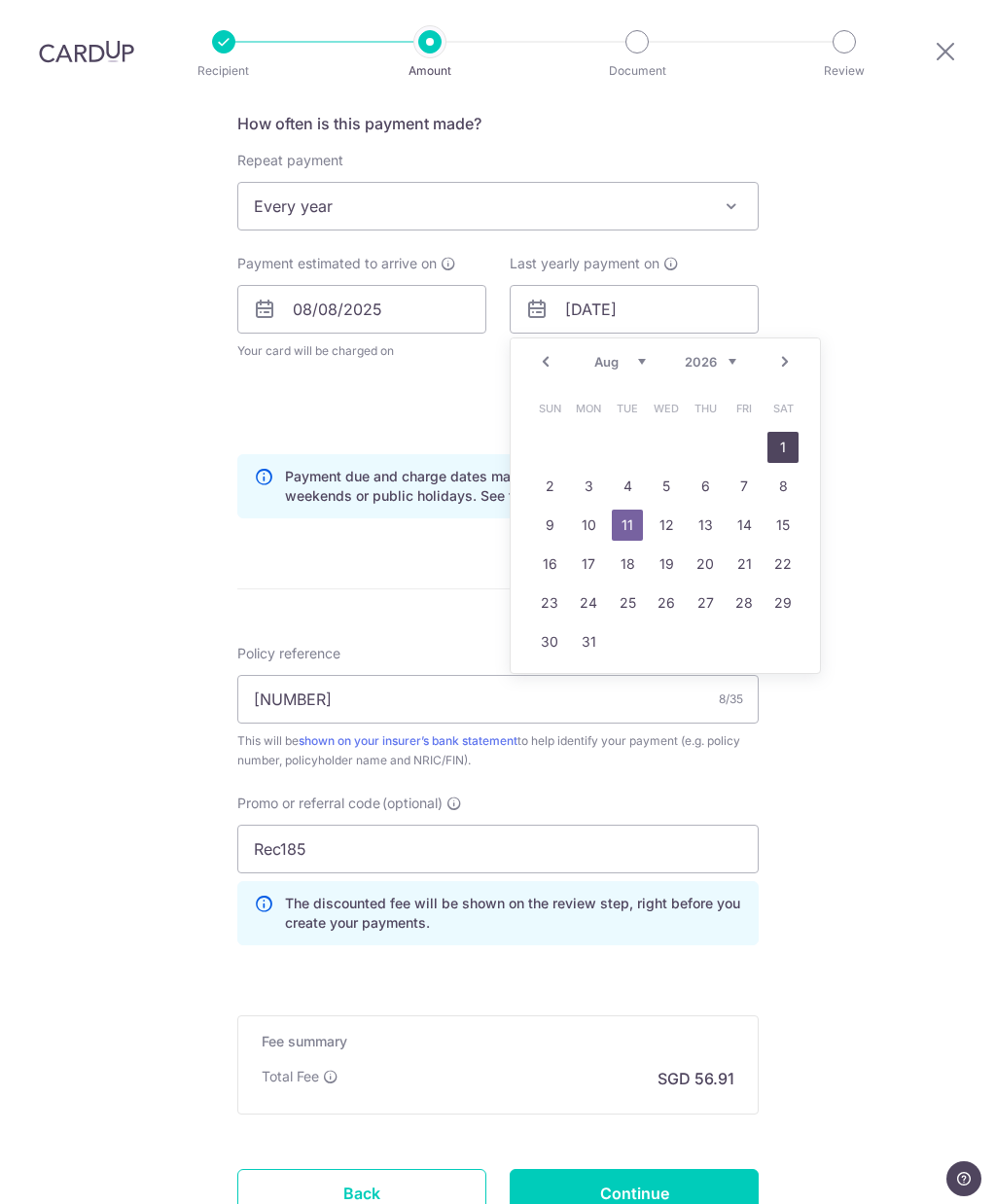 click on "1" at bounding box center [783, 447] 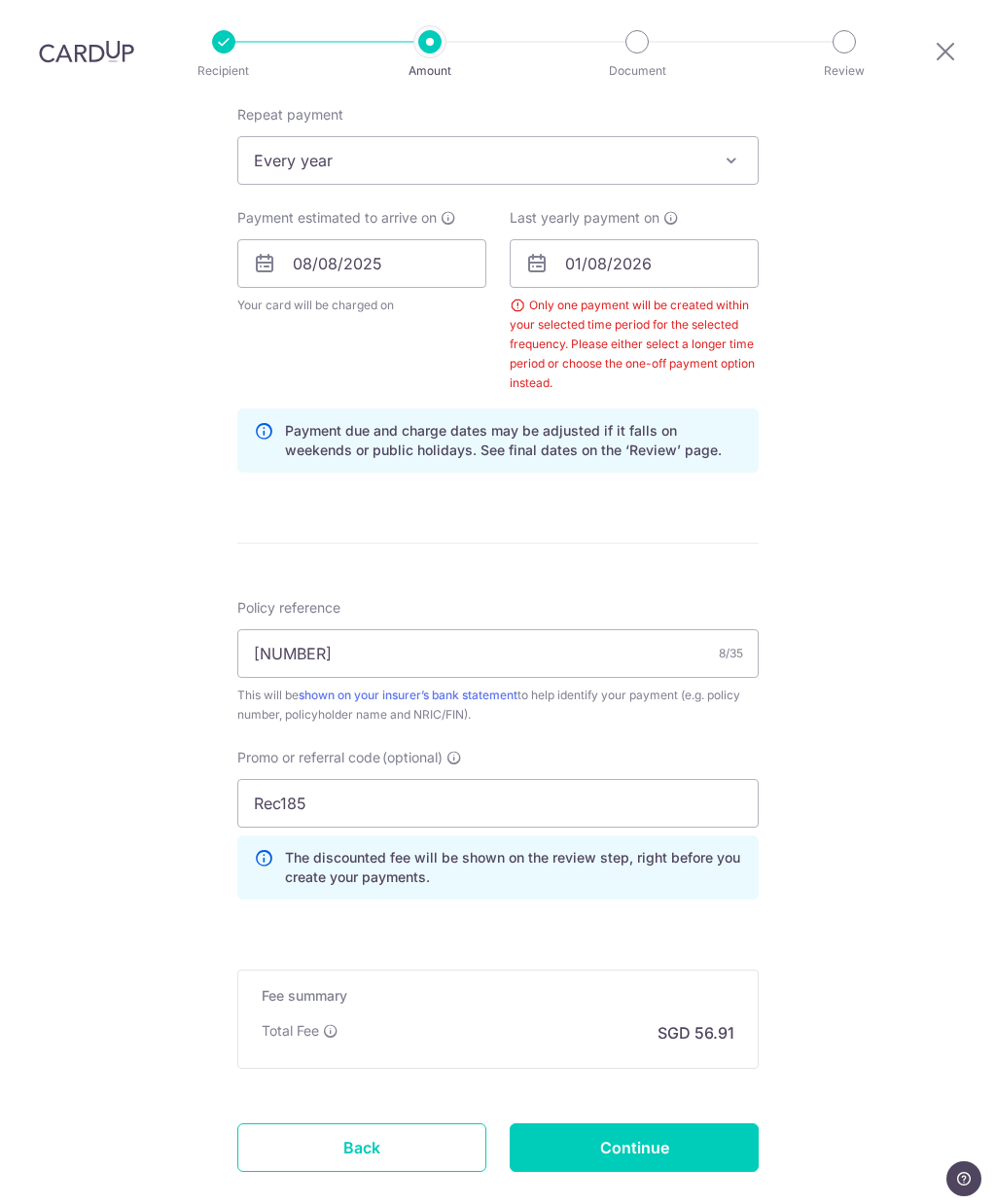scroll, scrollTop: 805, scrollLeft: 0, axis: vertical 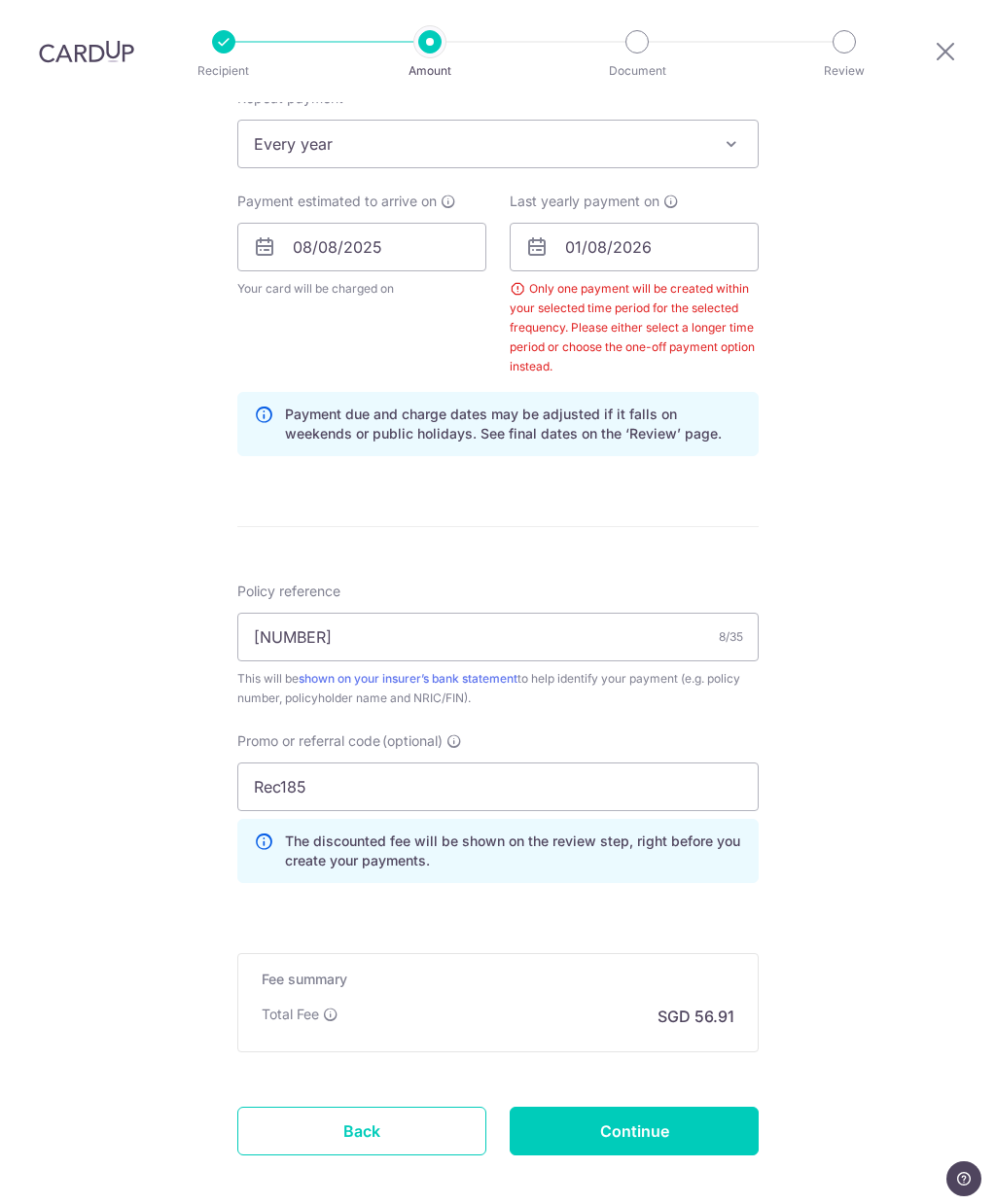 click on "Continue" at bounding box center [634, 1131] 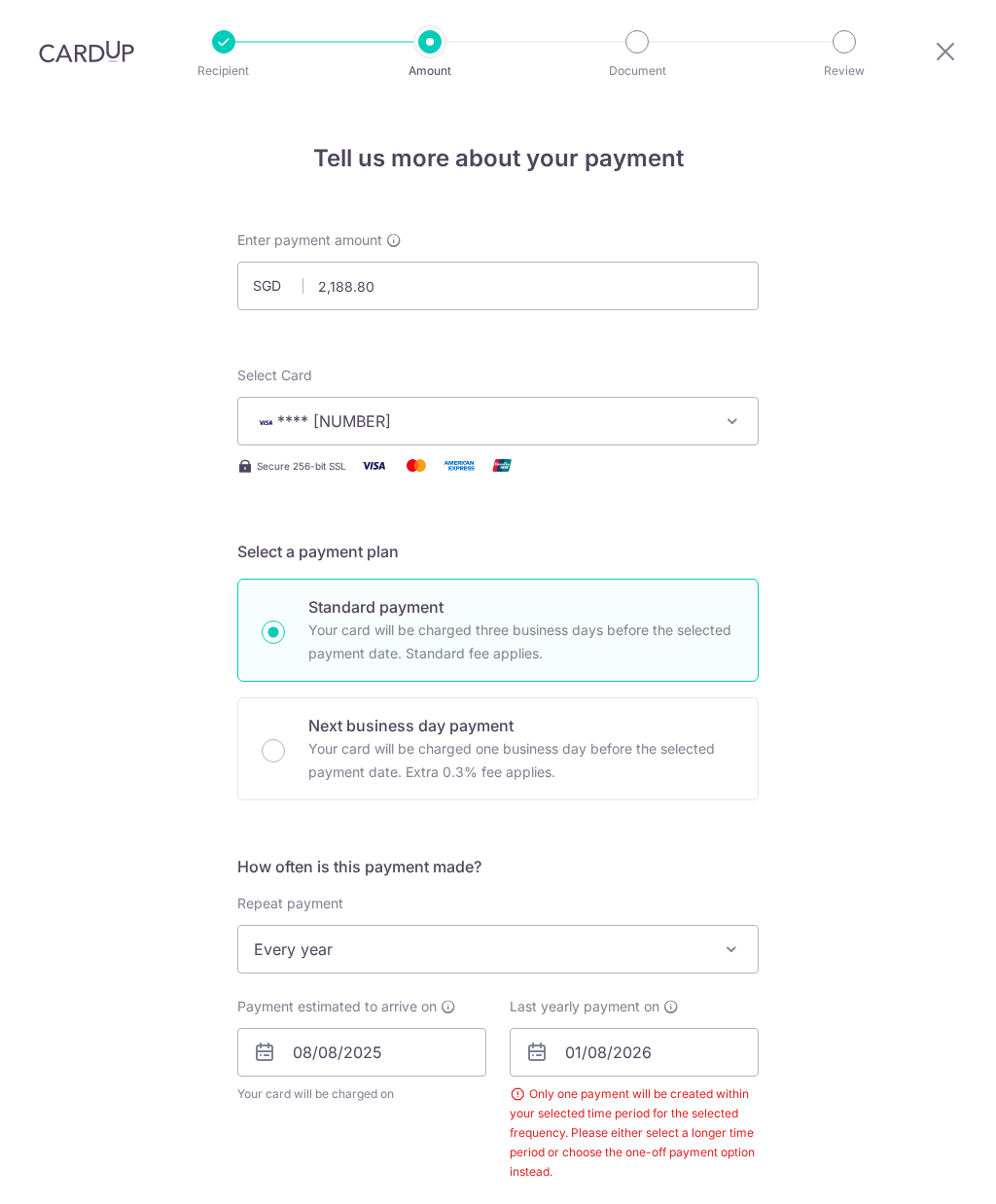 scroll, scrollTop: 80, scrollLeft: 0, axis: vertical 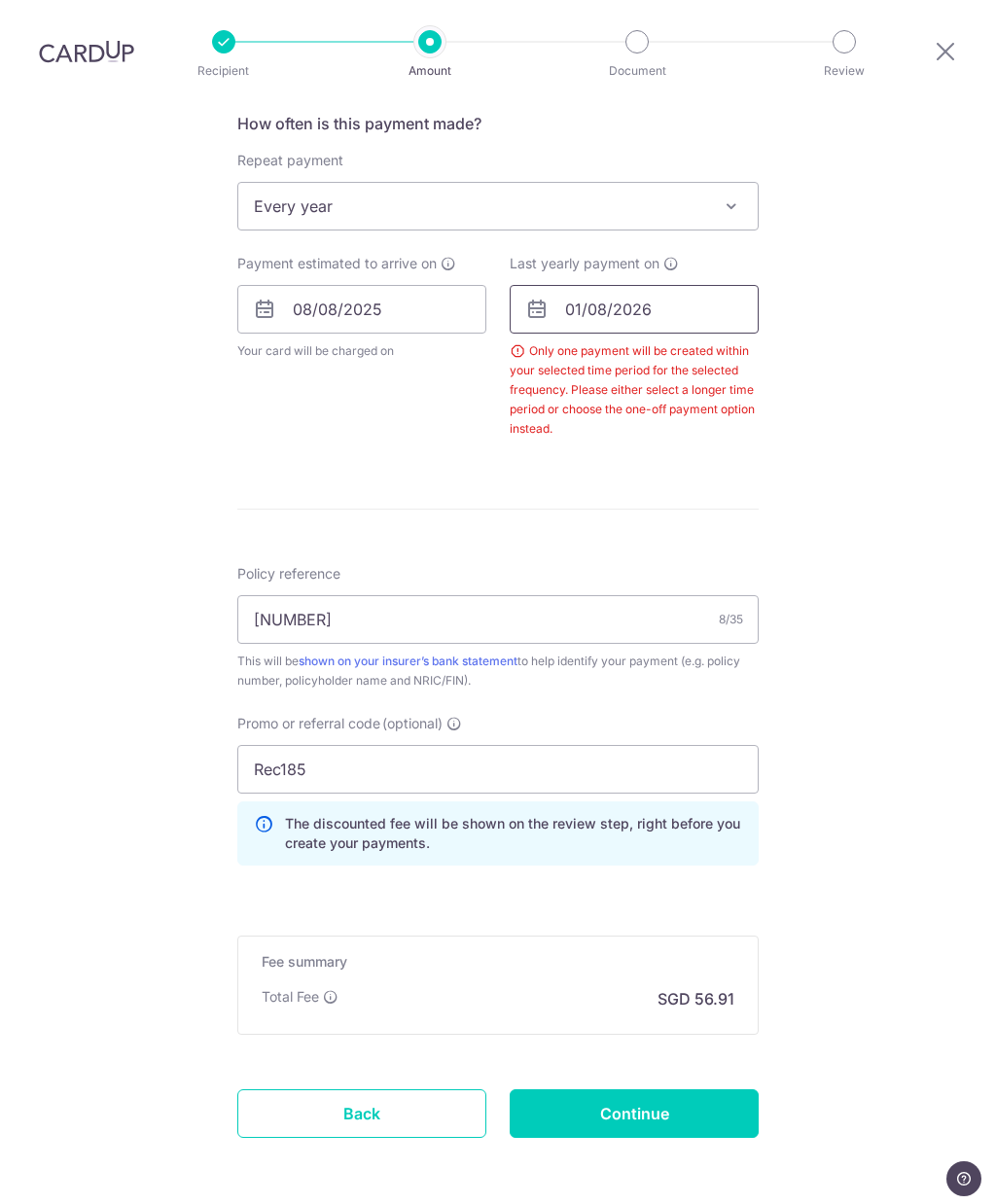 click on "01/08/2026" at bounding box center (634, 309) 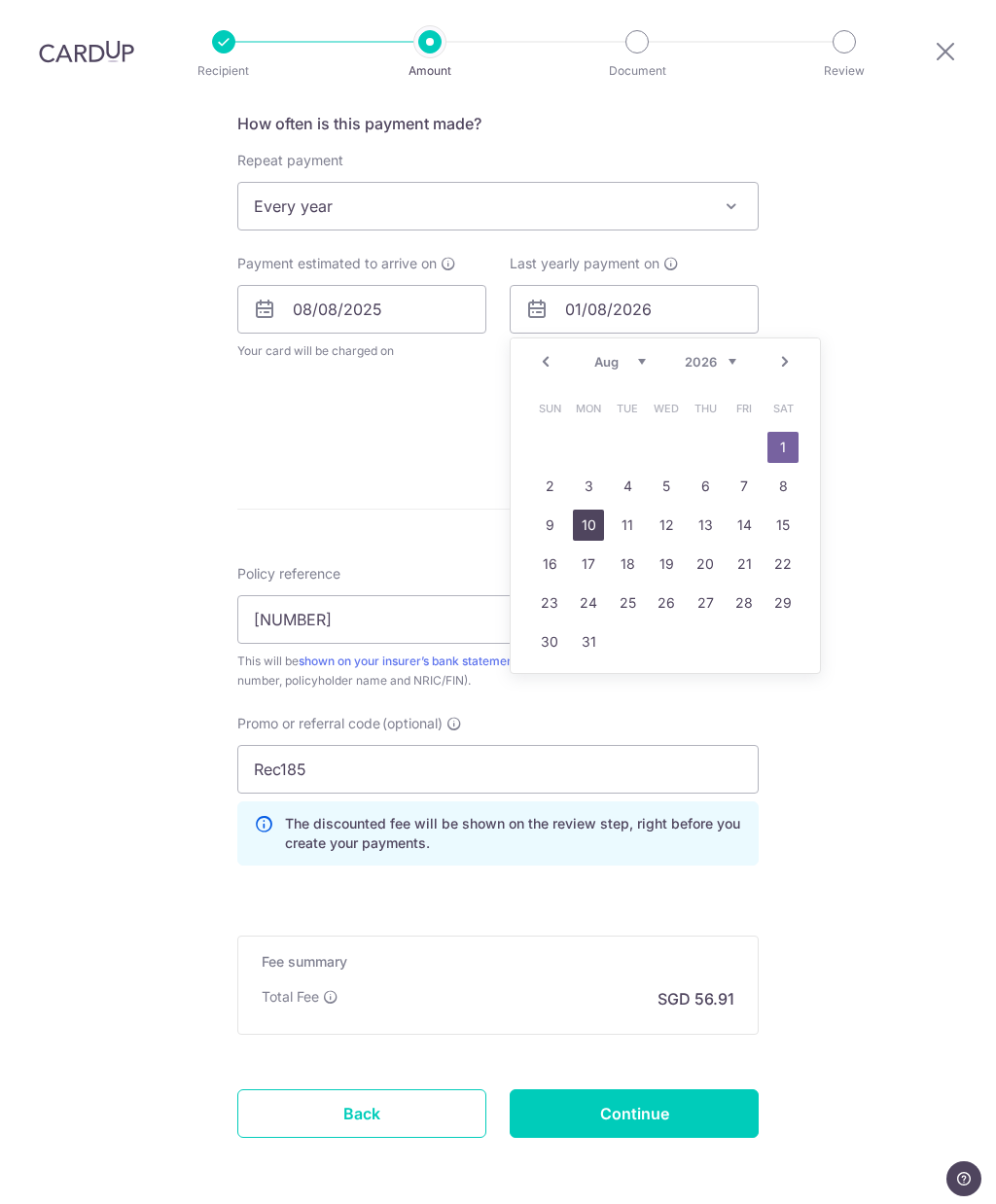 click on "10" at bounding box center [588, 525] 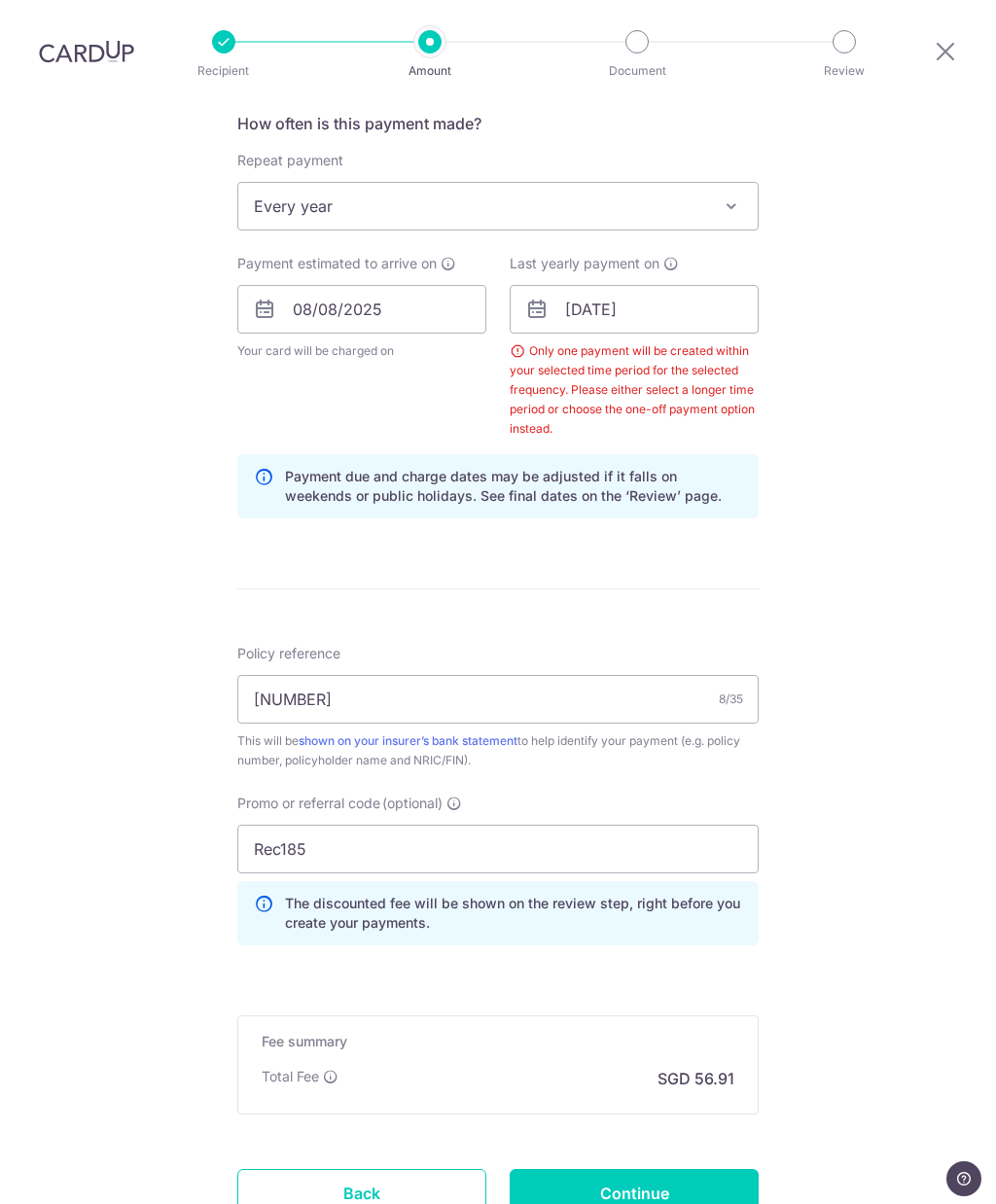 click on "Continue" at bounding box center [634, 1193] 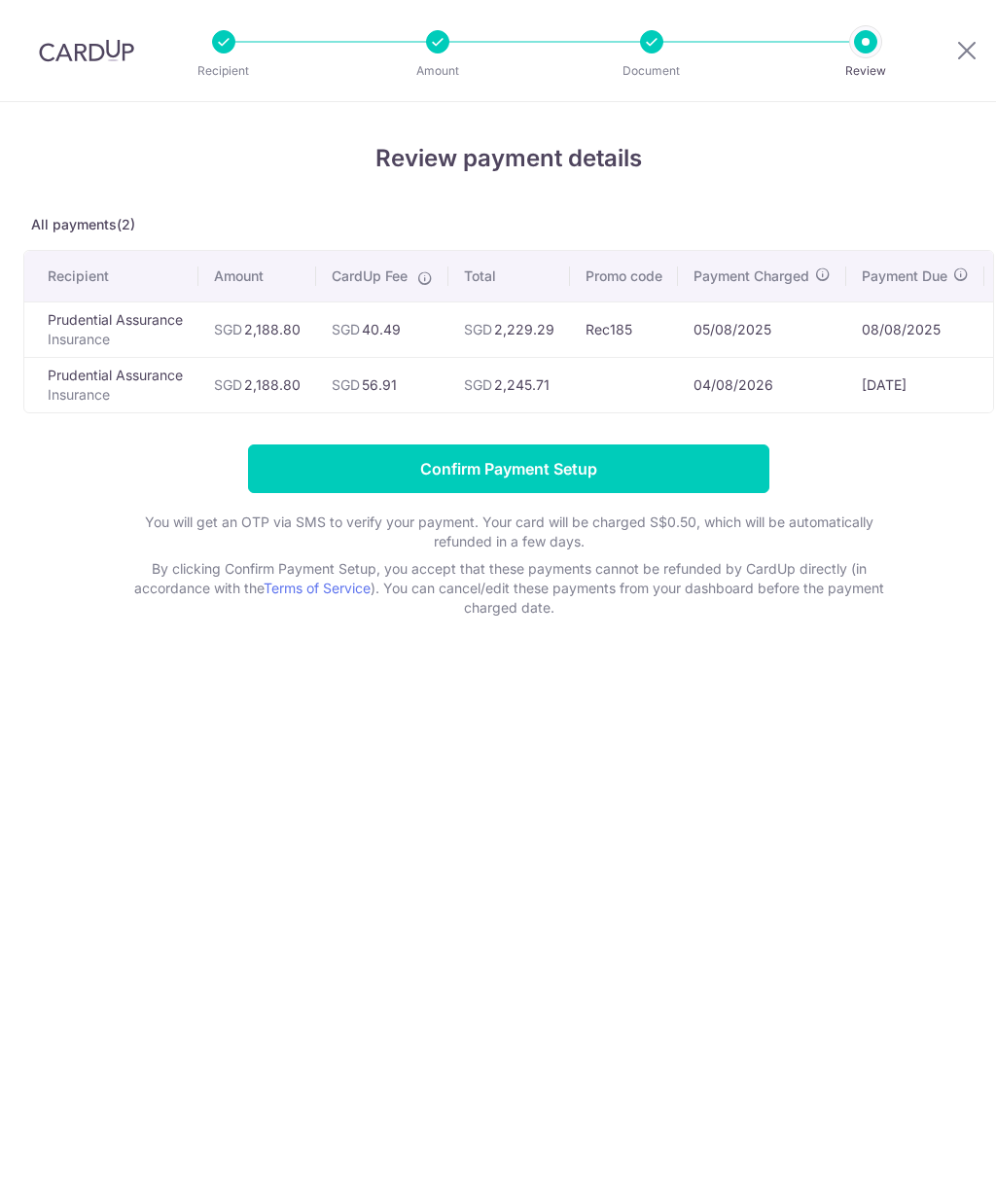scroll, scrollTop: 0, scrollLeft: 0, axis: both 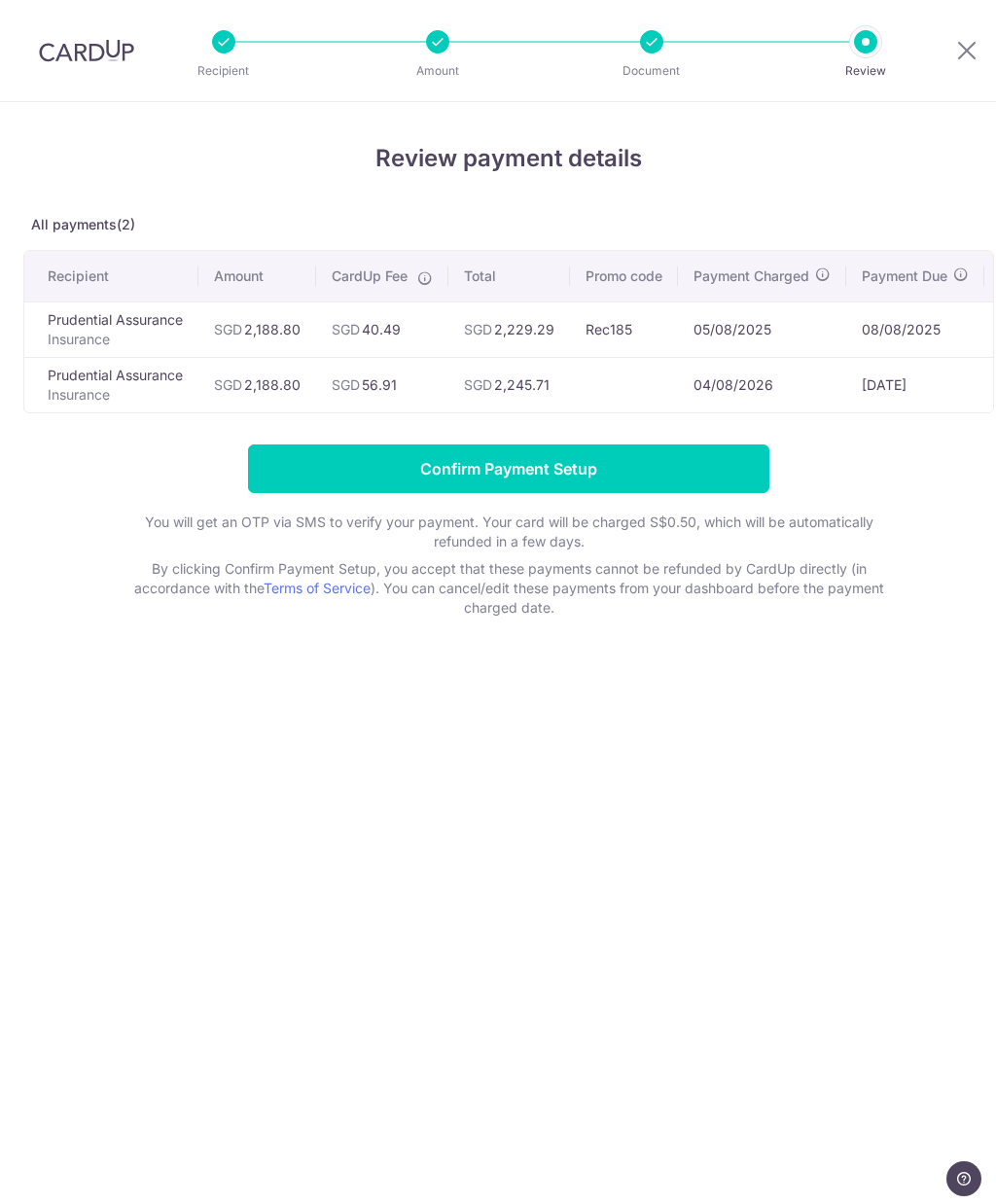 click on "Confirm Payment Setup" at bounding box center [509, 469] 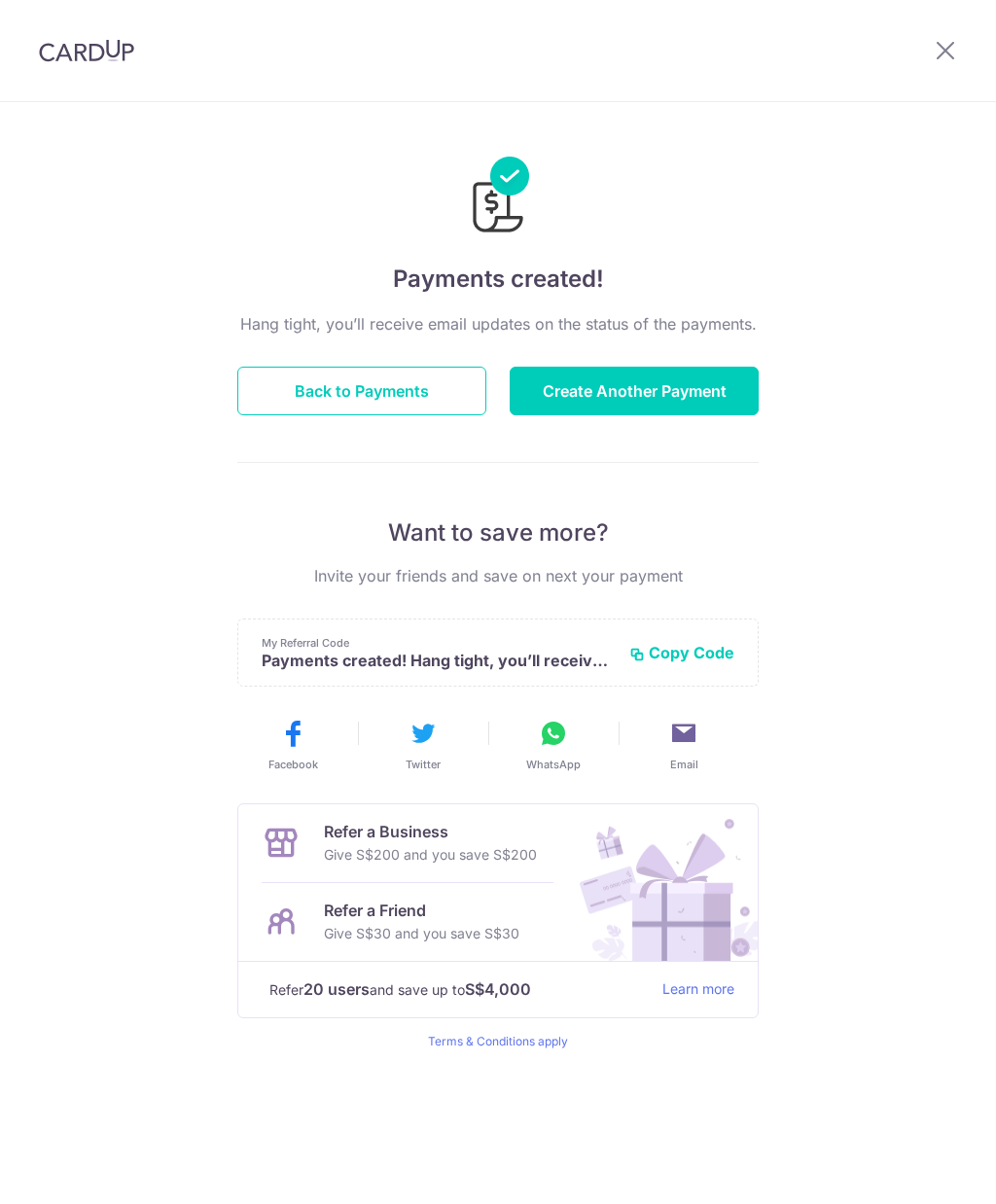 scroll, scrollTop: 0, scrollLeft: 0, axis: both 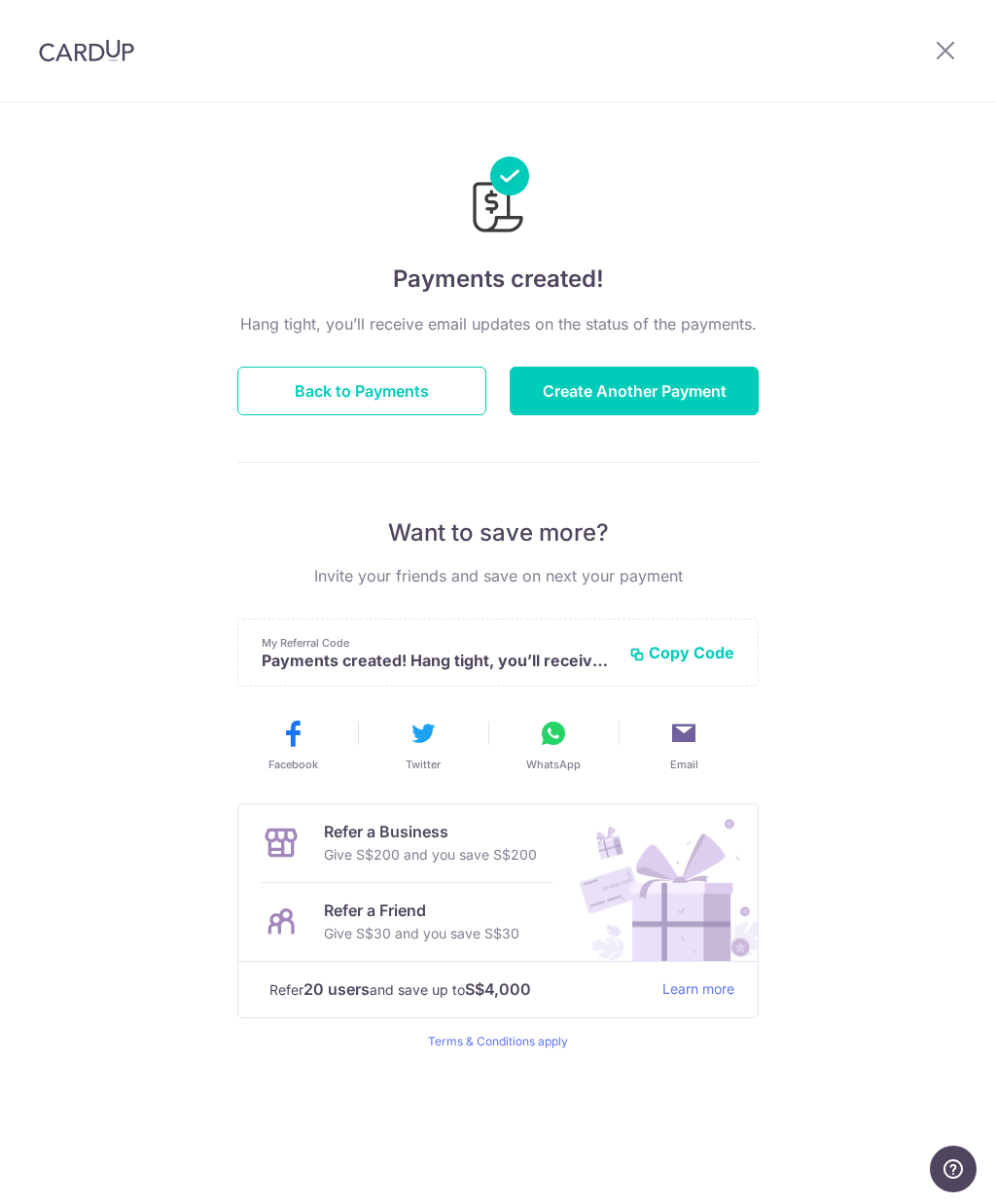click on "Payments created!
Hang tight, you’ll receive email updates on the status of the payments.
Back to Payments
Create Another Payment
Want to save more?
Invite your friends and save on next your payment
My Referral Code
CANDYC619
Copy Code
Copied
Facebook
Twitter
WhatsApp
Email" at bounding box center (498, 653) 